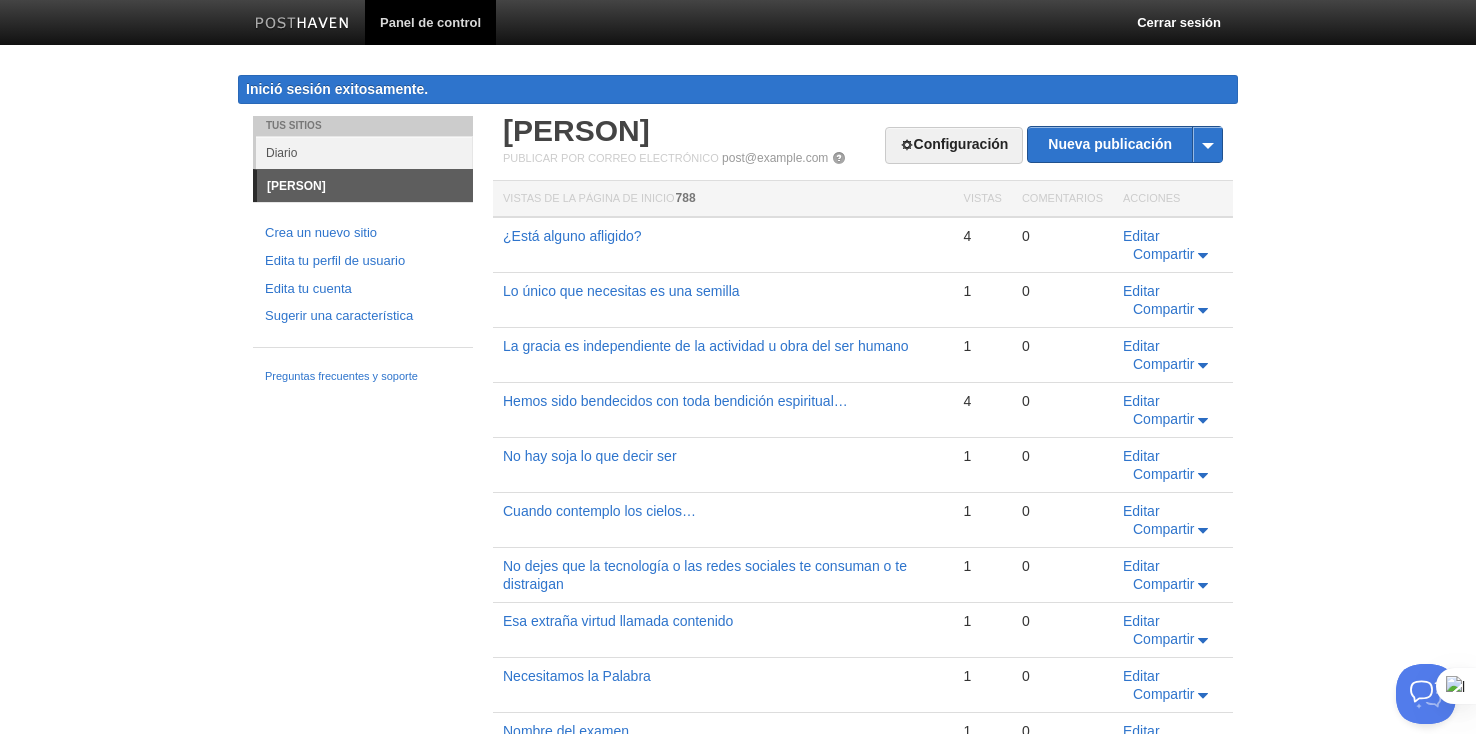 scroll, scrollTop: 100, scrollLeft: 0, axis: vertical 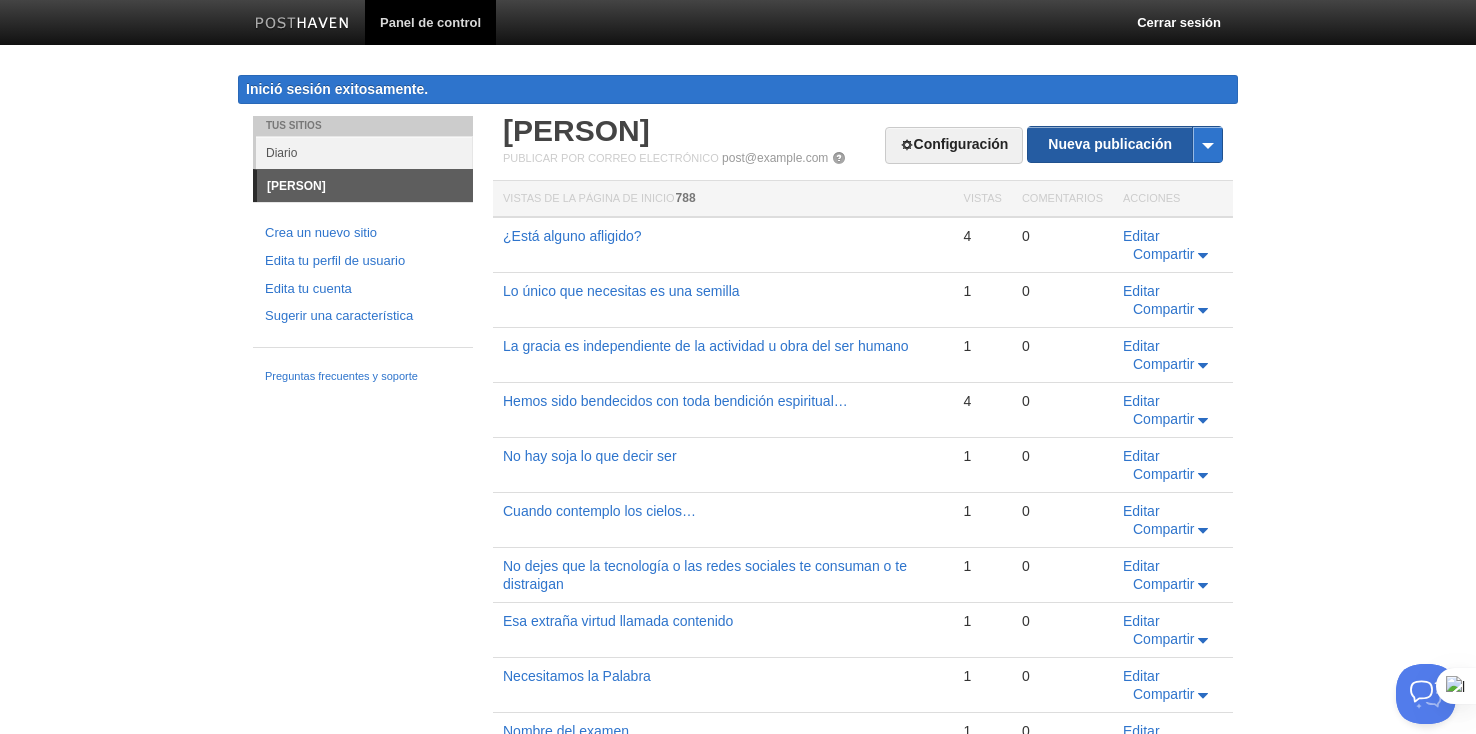click on "Nueva publicación" at bounding box center (1125, 144) 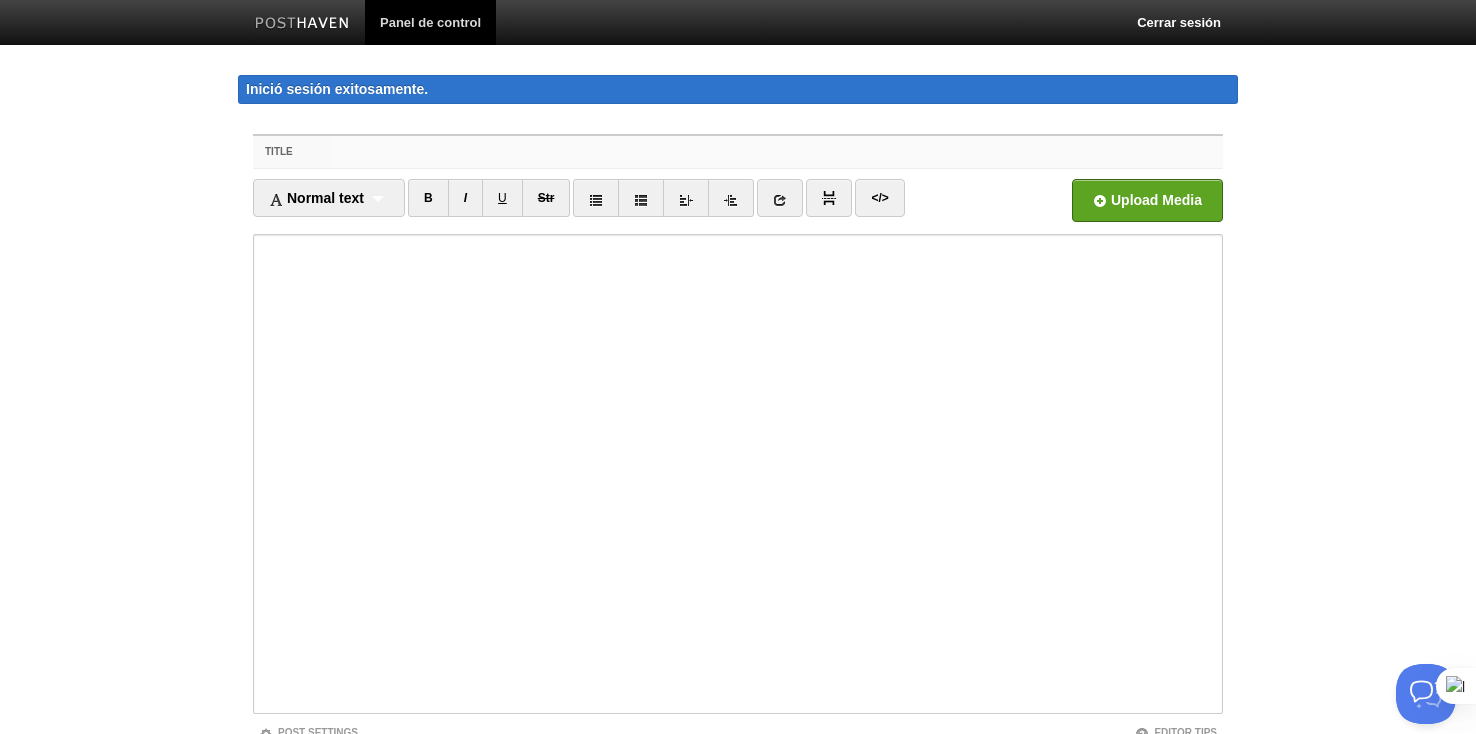 paste on "Como las estrellas del cielo y la arena del mar" 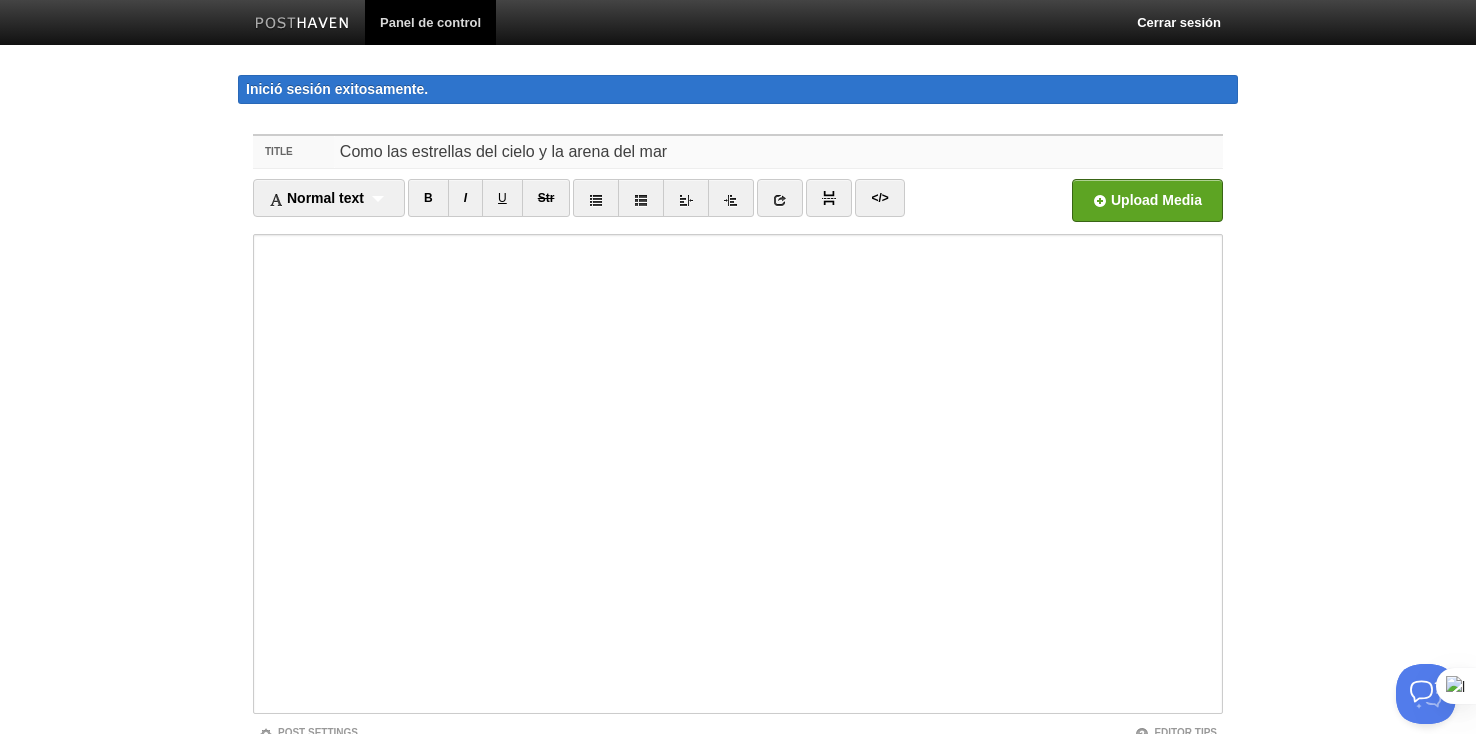 type on "Como las estrellas del cielo y la arena del mar" 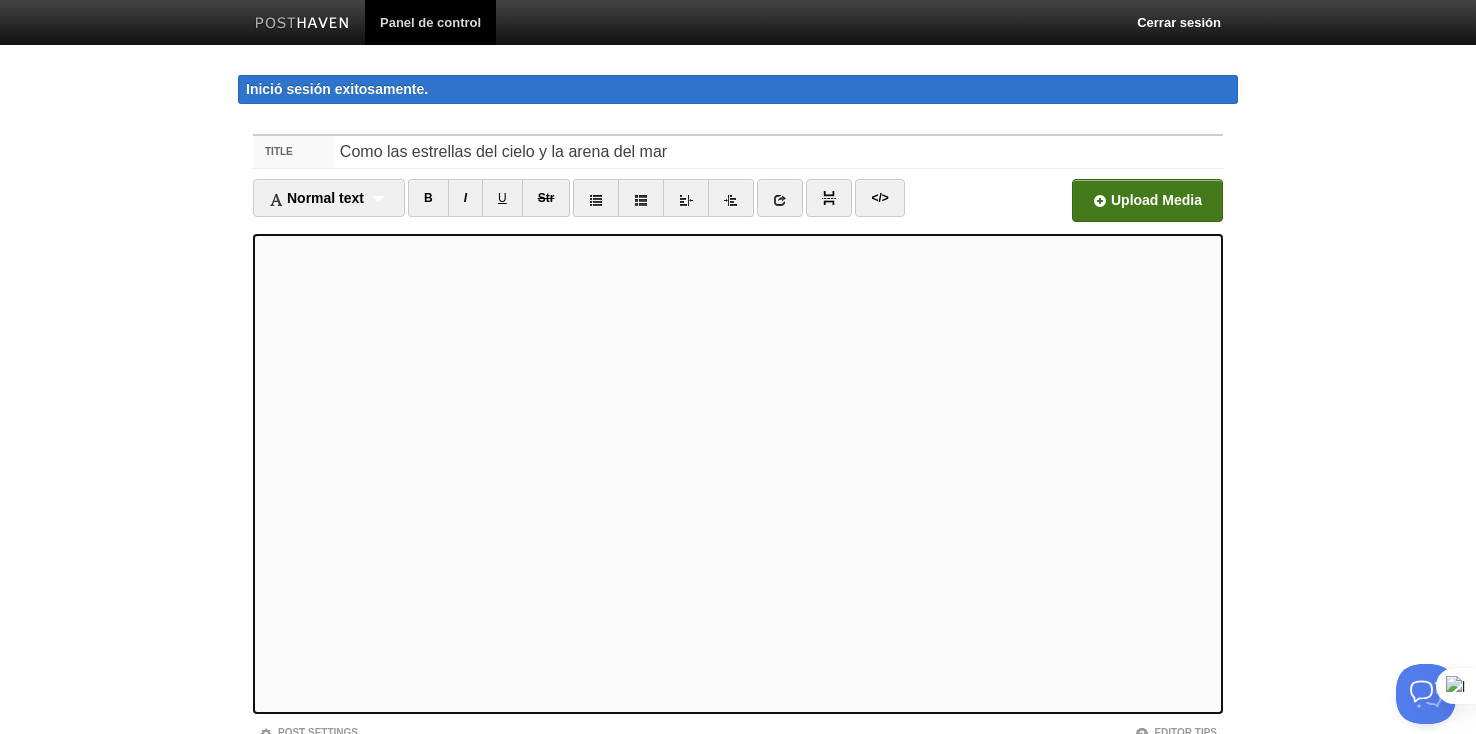 click at bounding box center (544, 206) 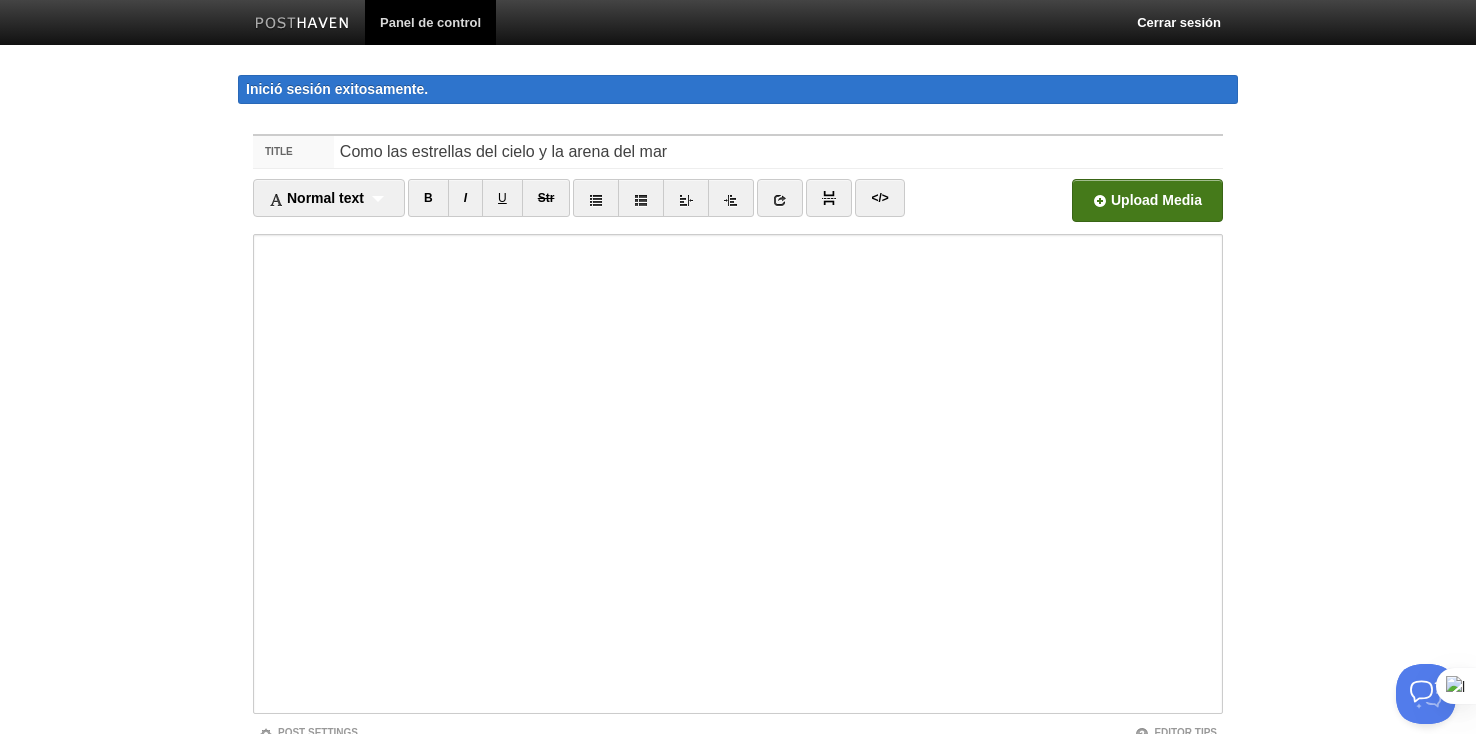 click at bounding box center (544, 206) 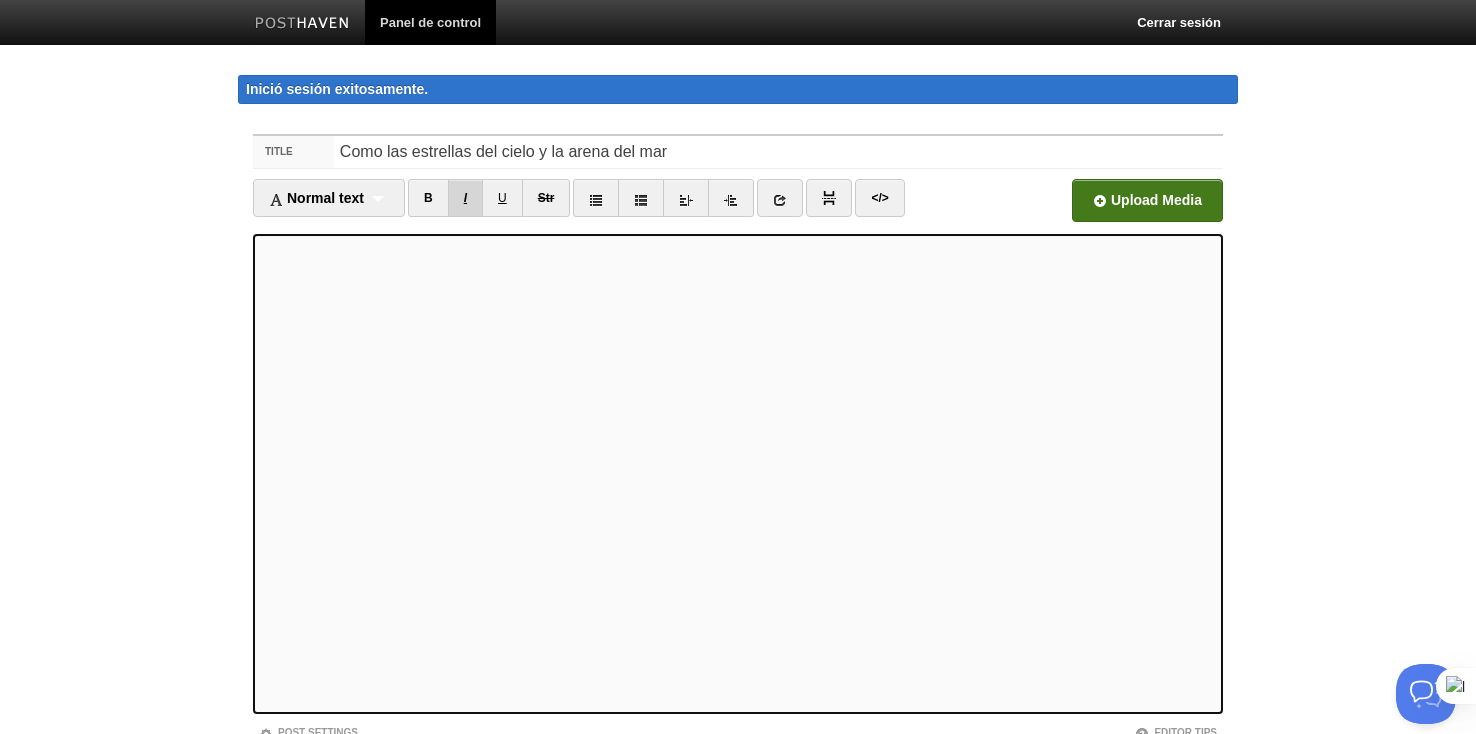 click on "I" at bounding box center (428, 198) 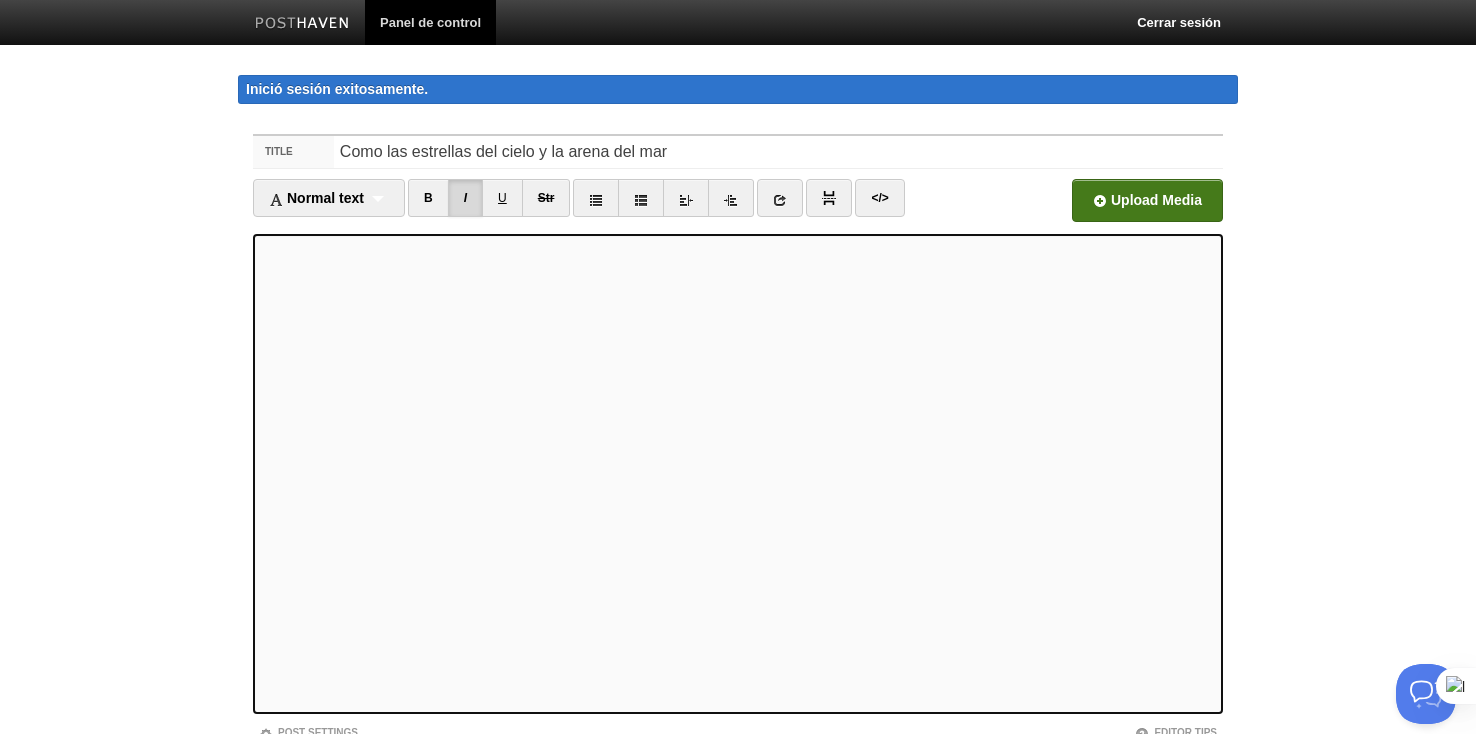 scroll, scrollTop: 150, scrollLeft: 0, axis: vertical 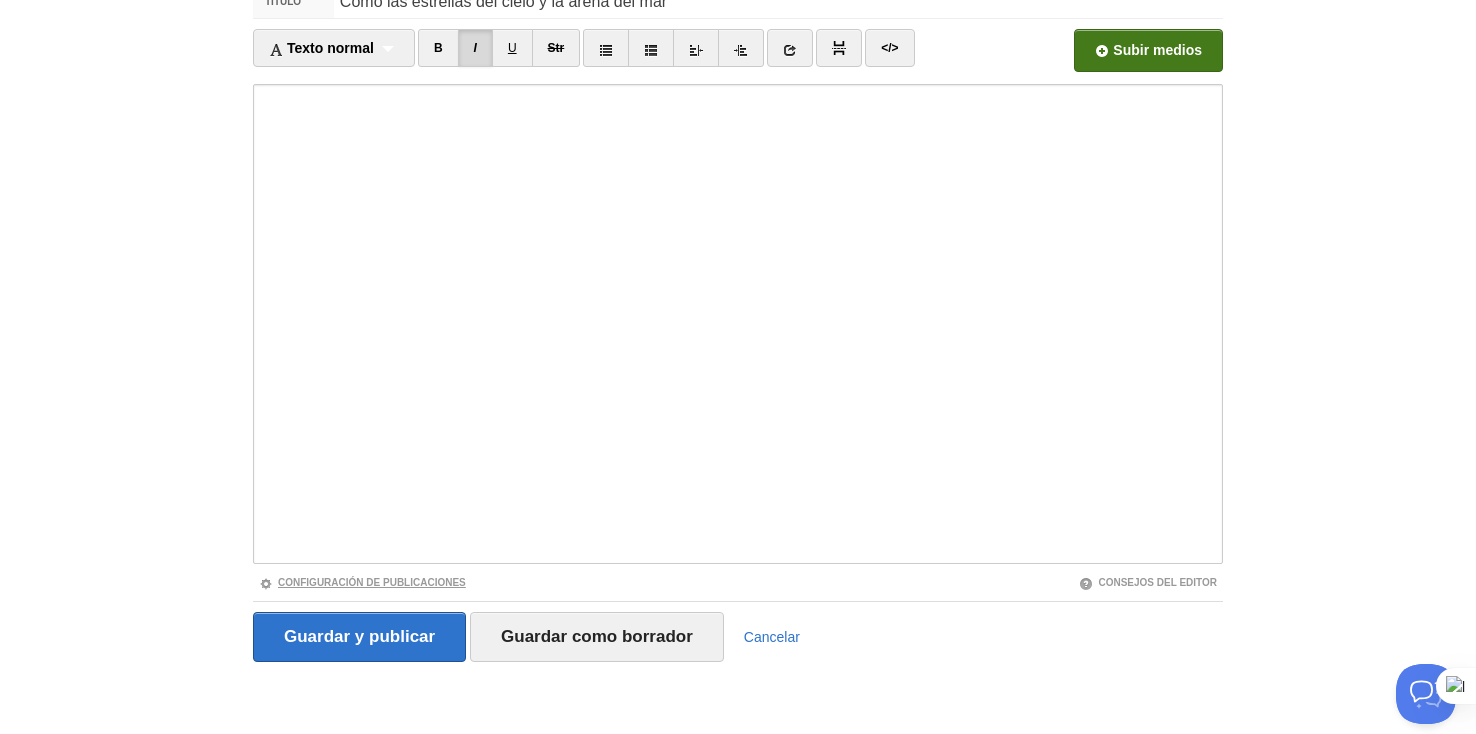 click on "Configuración de publicaciones" at bounding box center [362, 582] 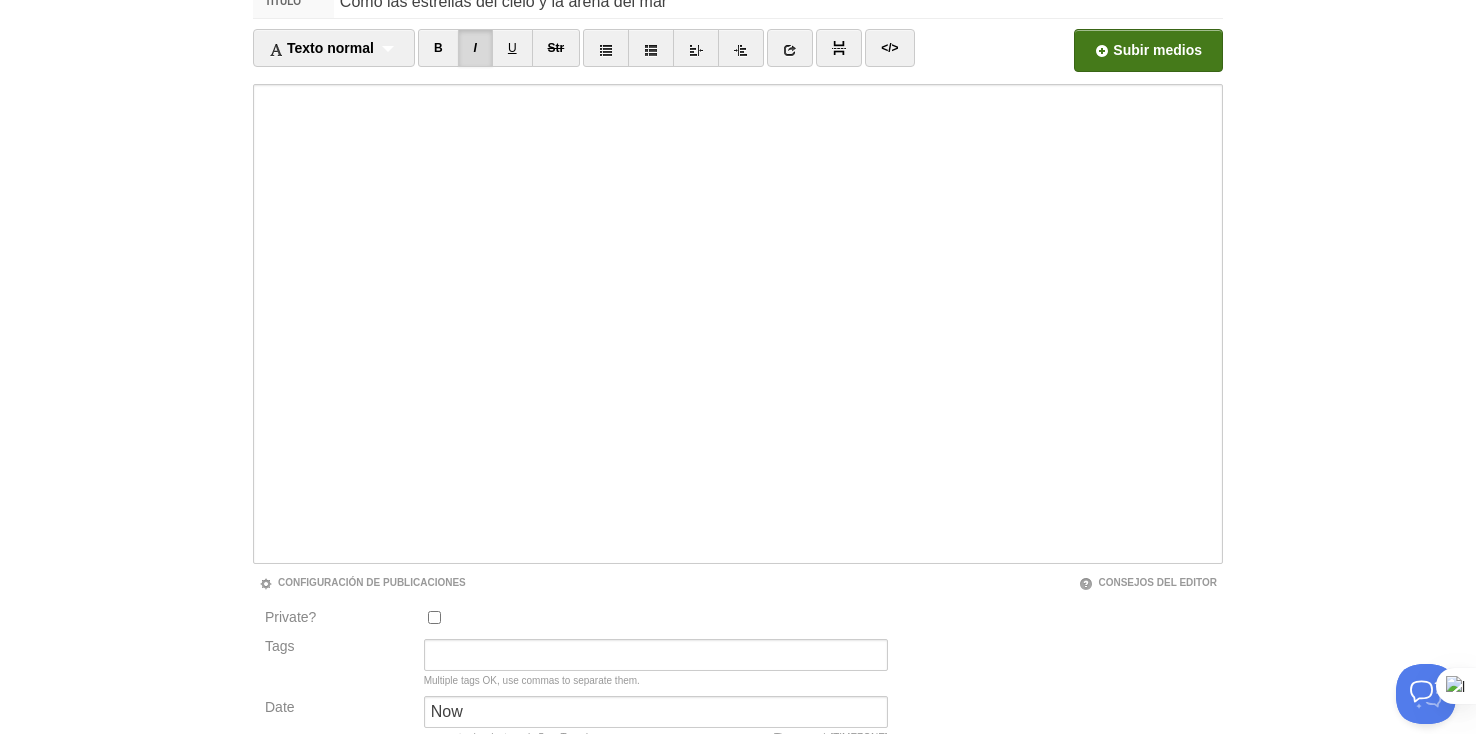 scroll, scrollTop: 350, scrollLeft: 0, axis: vertical 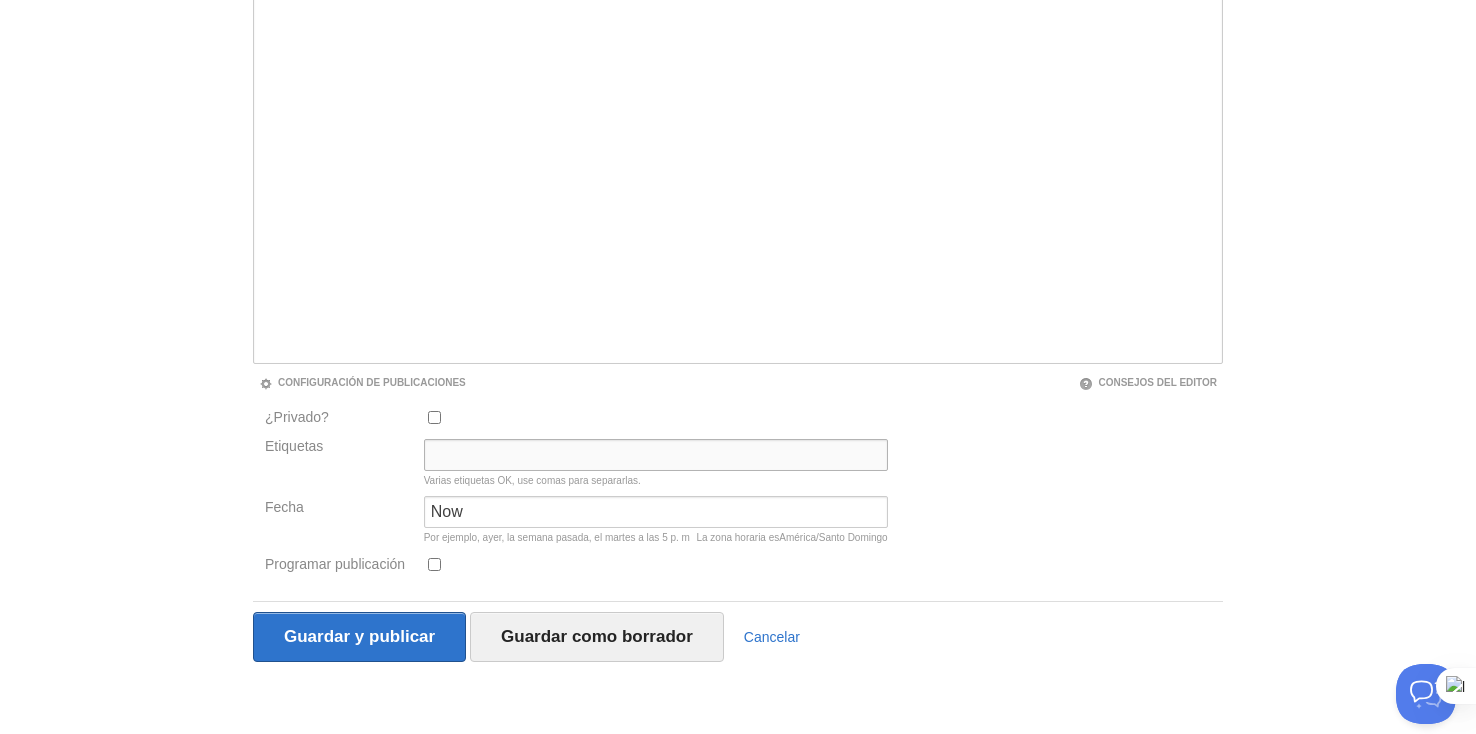click on "Etiquetas" at bounding box center [656, 455] 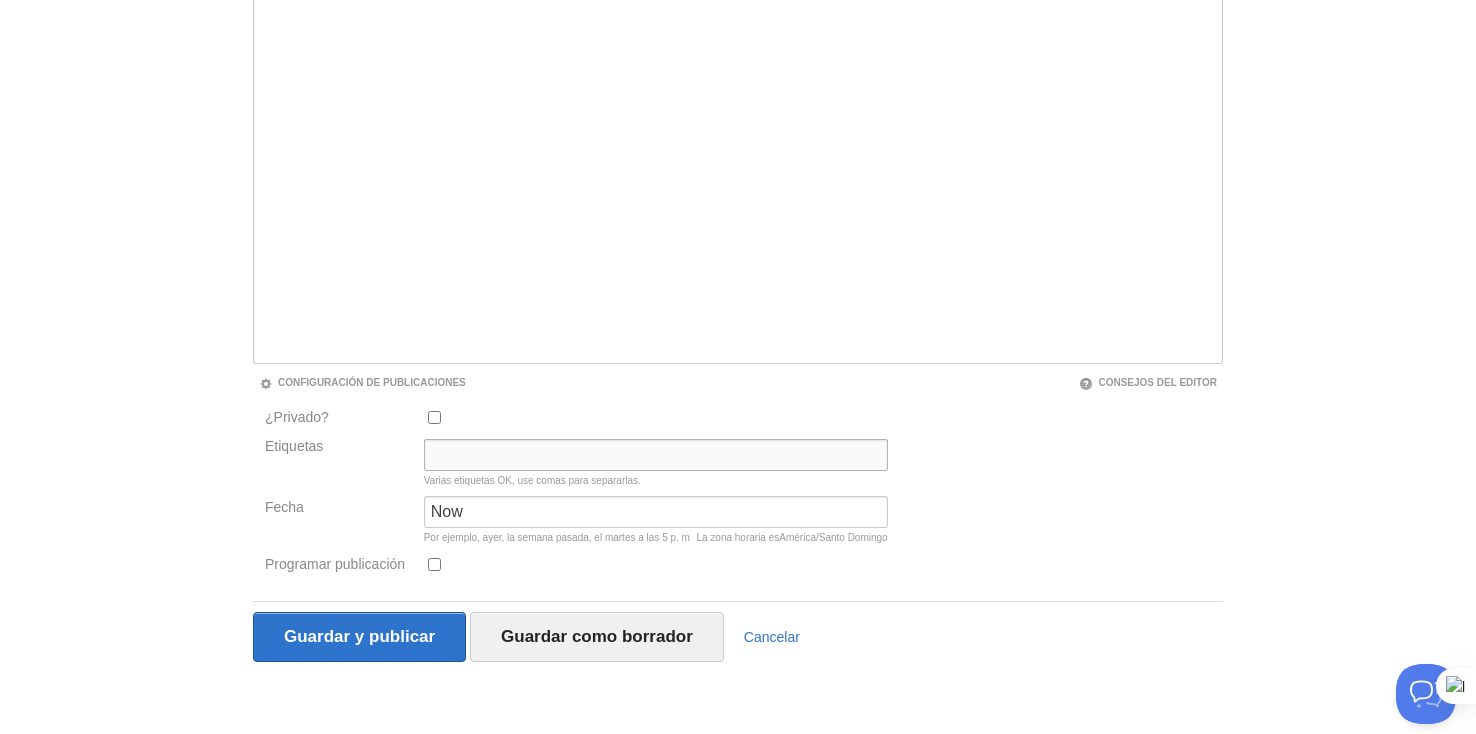 click on "Etiquetas" at bounding box center (656, 455) 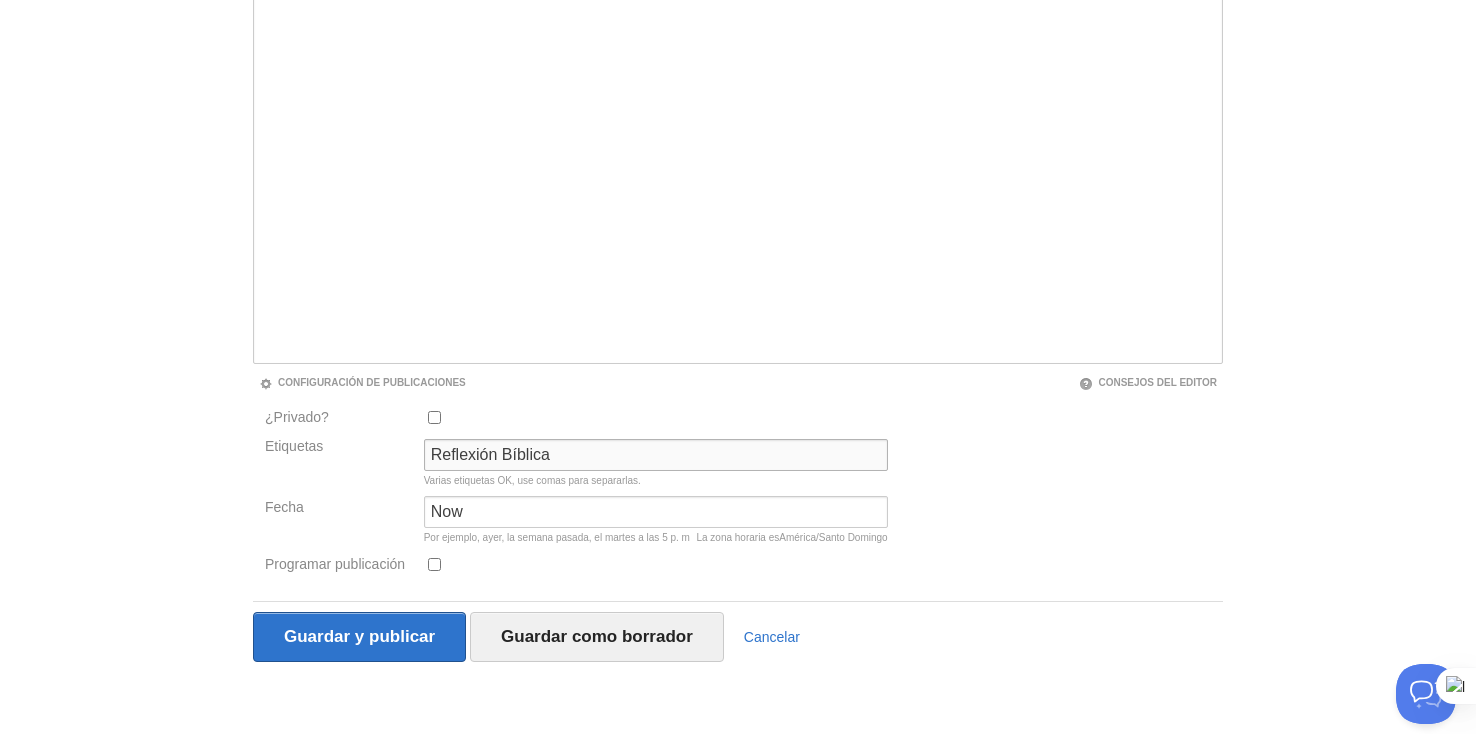 type on "Reflexión Bíblica" 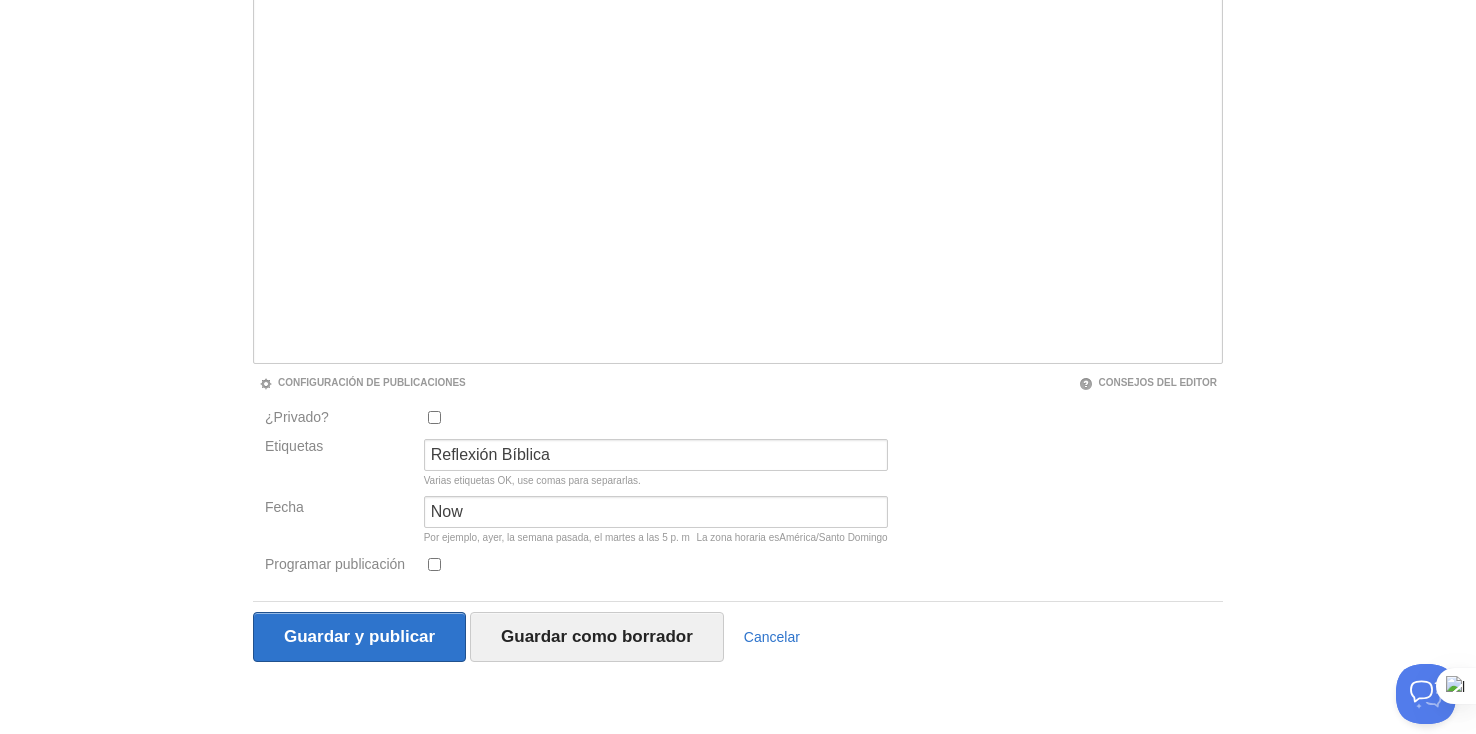 click on "¿Privado?
Etiquetas
Reflexión Bíblica
Varias etiquetas OK, use comas para separarlas.
Fecha
Now
La zona horaria es  América/Santo Domingo
Por ejemplo, ayer, la semana pasada, el martes a las 5 p. m
Post image
Upload a post image
Remove post image
Browse Unsplash" at bounding box center [738, 496] 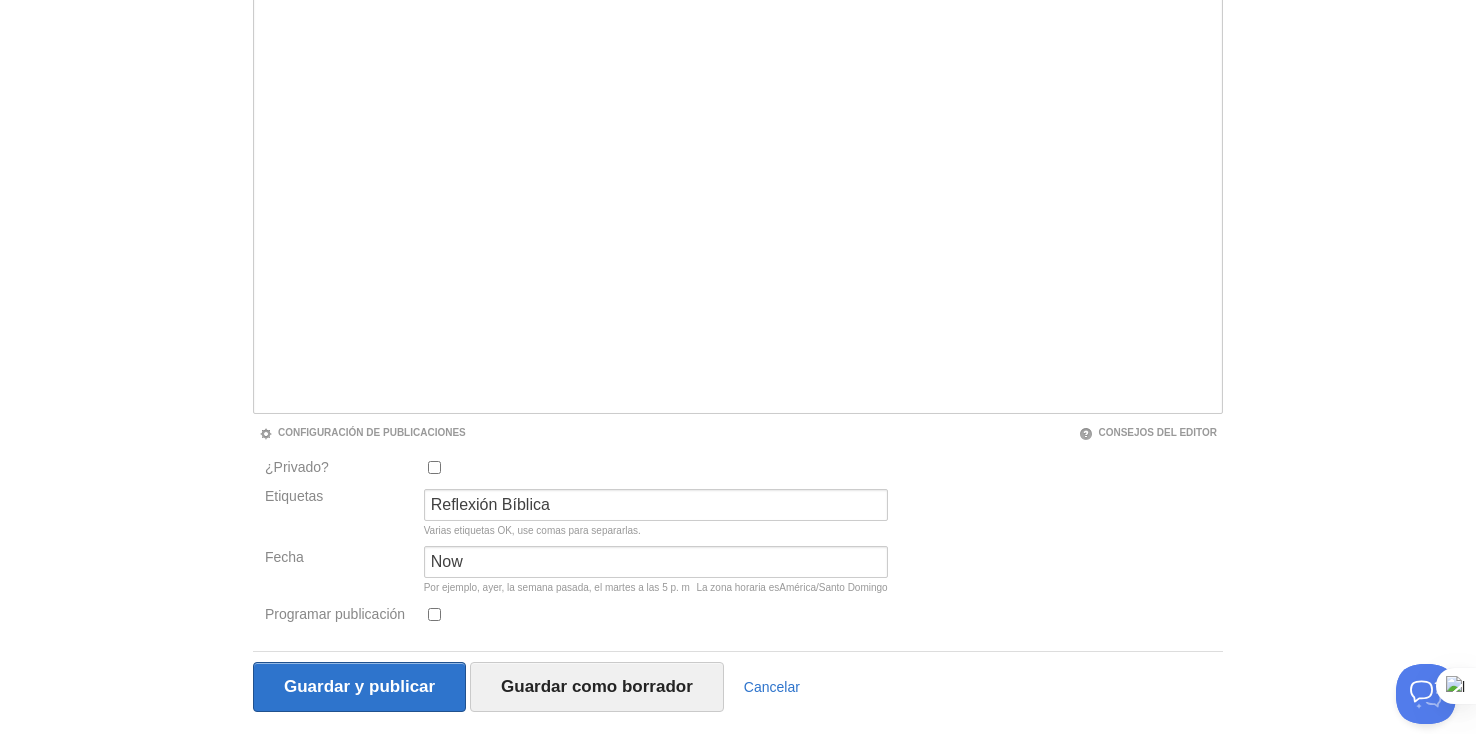 scroll, scrollTop: 350, scrollLeft: 0, axis: vertical 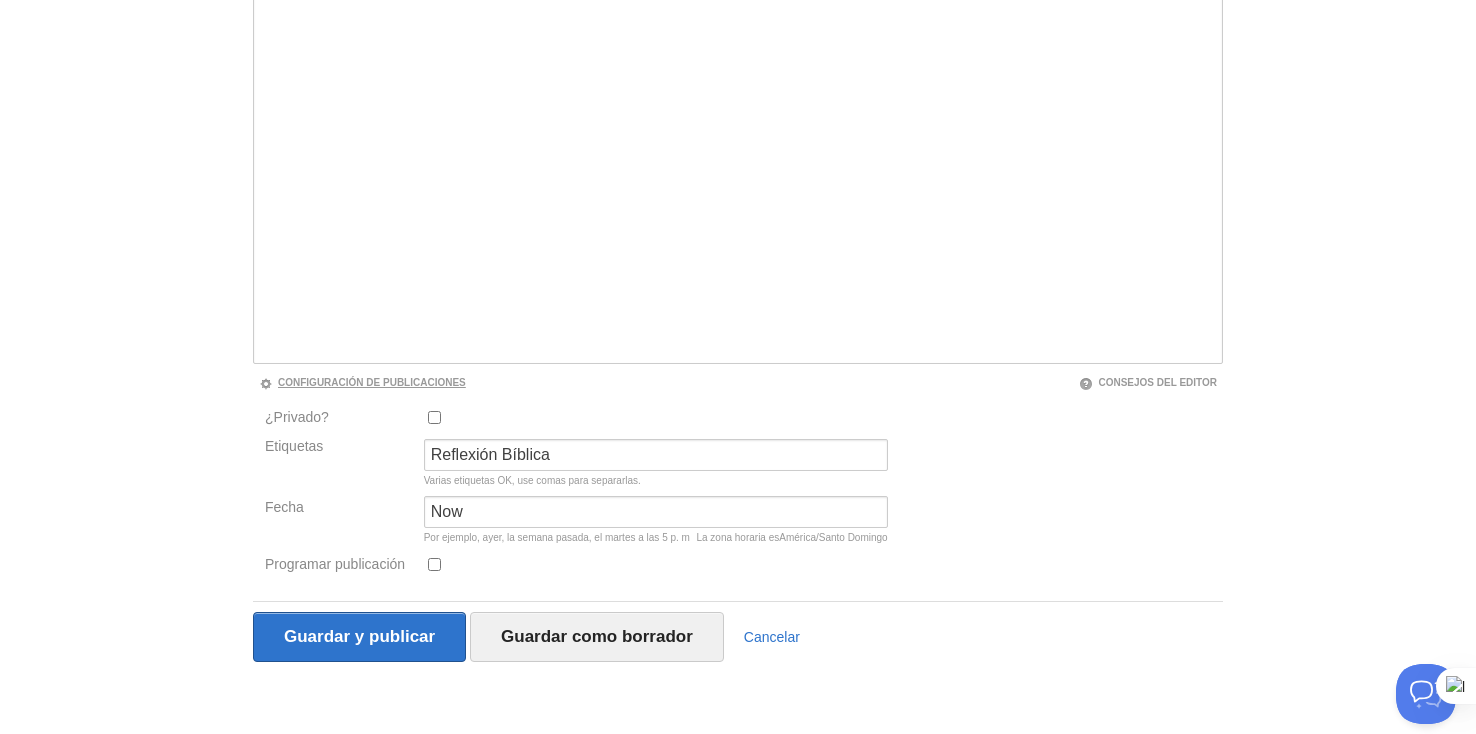 click on "Configuración de publicaciones" at bounding box center (362, 382) 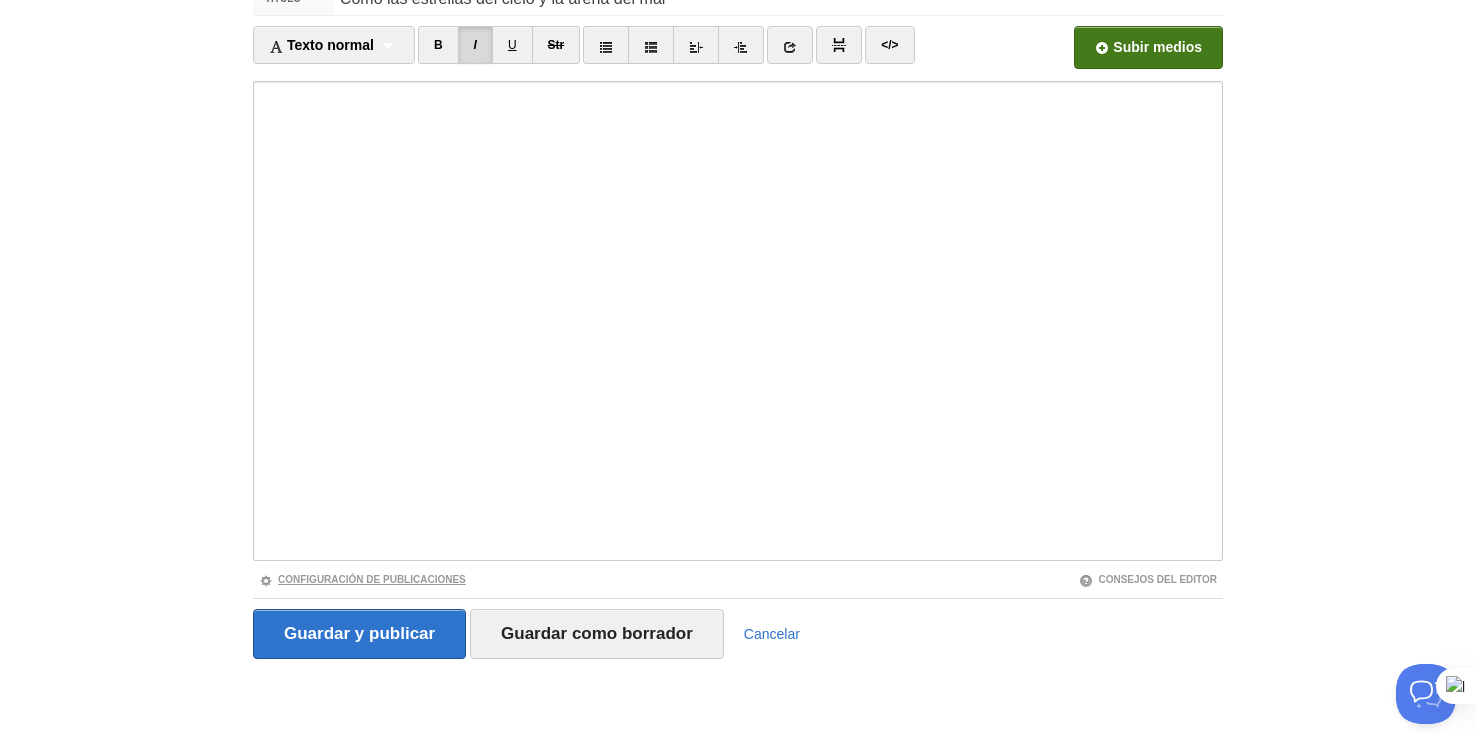 scroll, scrollTop: 150, scrollLeft: 0, axis: vertical 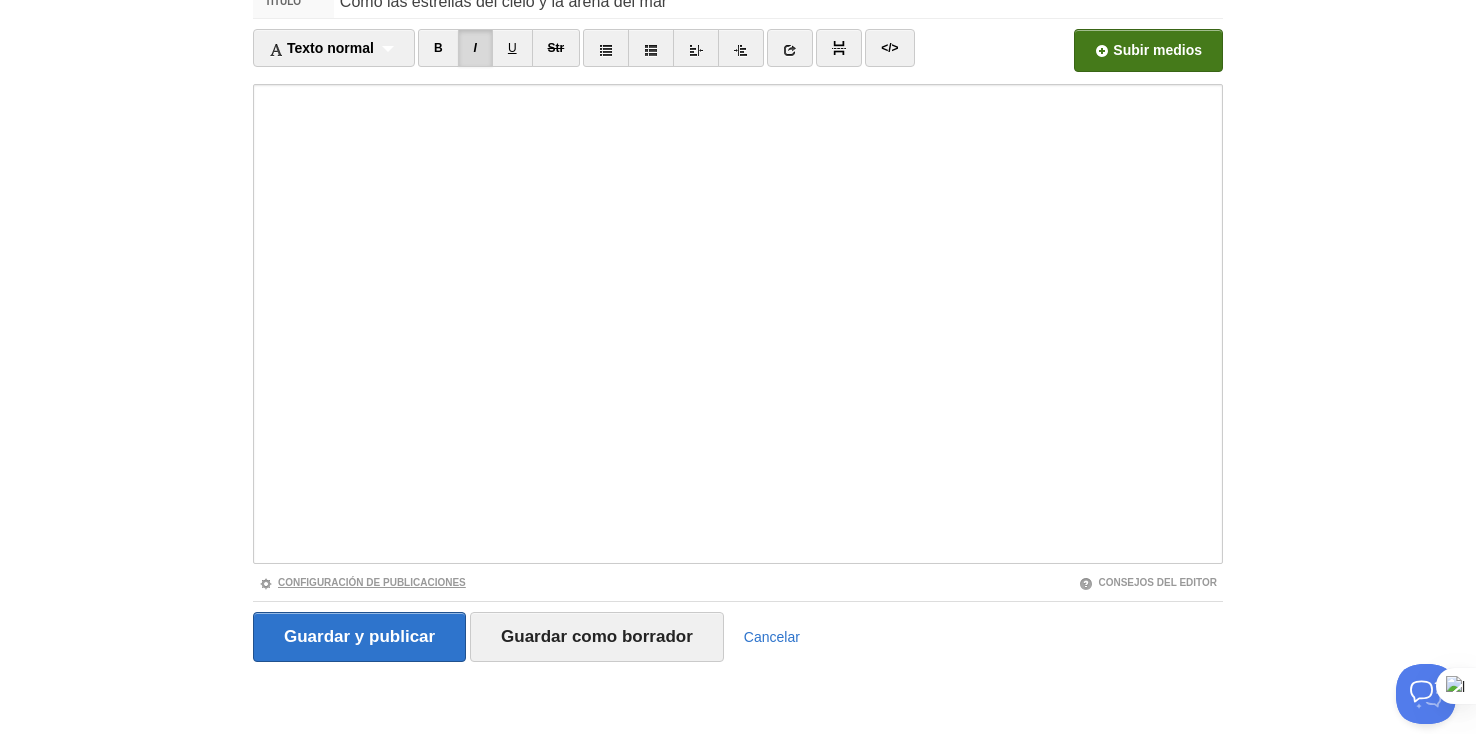 click on "Configuración de publicaciones" at bounding box center [362, 582] 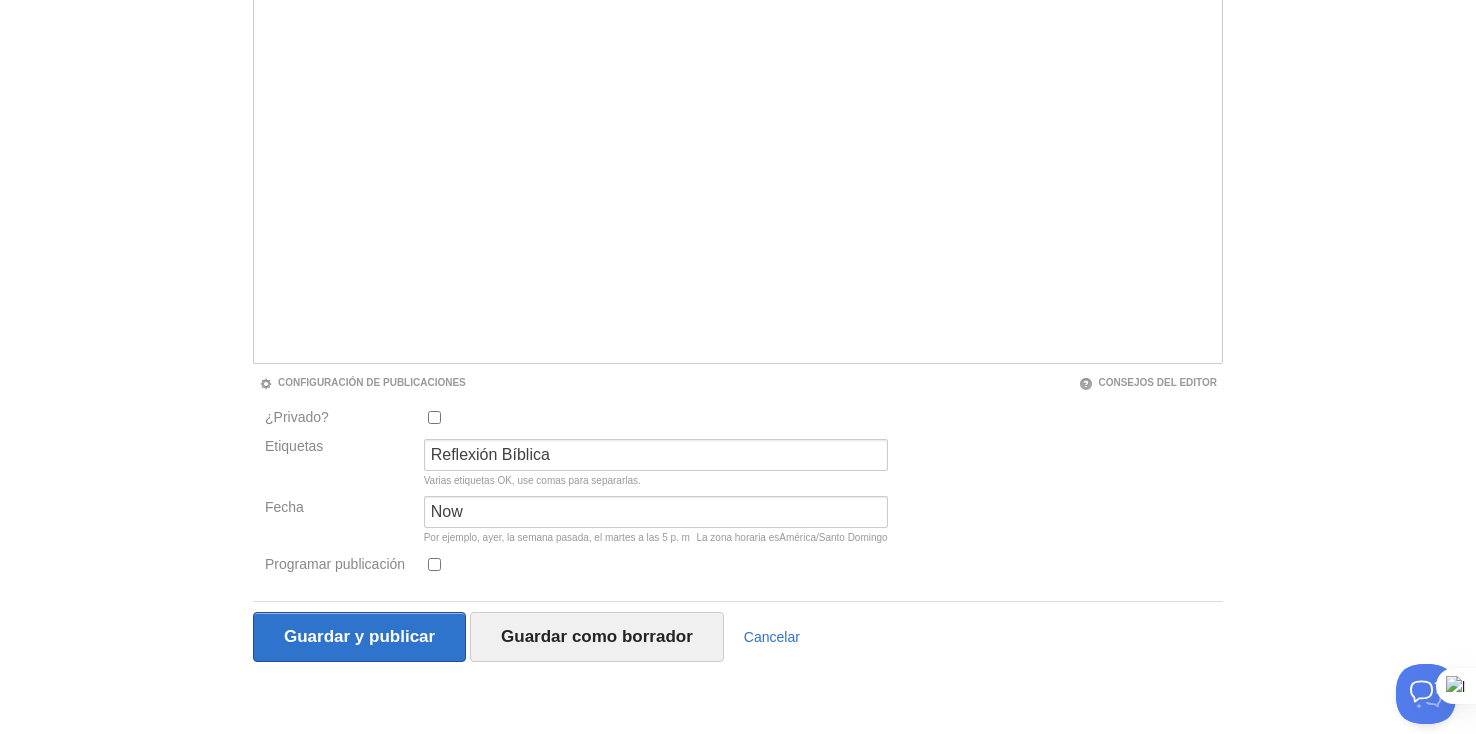 scroll, scrollTop: 0, scrollLeft: 0, axis: both 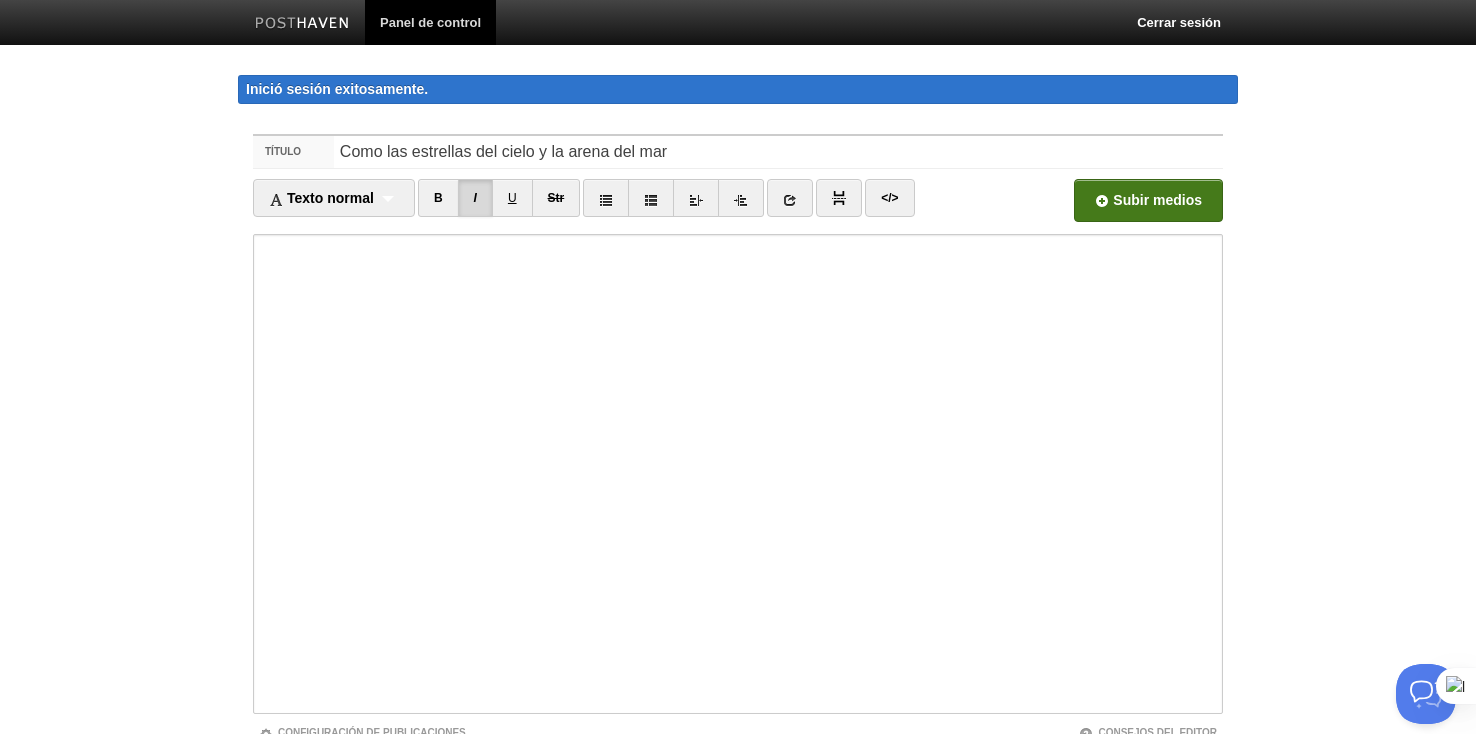 click on "Panel de control
Cerrar sesión
Inició sesión exitosamente.
Inició sesión exitosamente.
×
Tus sitios Diario [NAME]
Crea un nuevo sitio
Edita tu perfil de usuario
Edita tu cuenta
Sugerir una característica
Preguntas frecuentes y soporte
Título
Como las estrellas del cielo y la arena del mar
Texto normal
Normal text
Heading 1
Heading 2
Heading 3
B
I U" at bounding box center [738, 543] 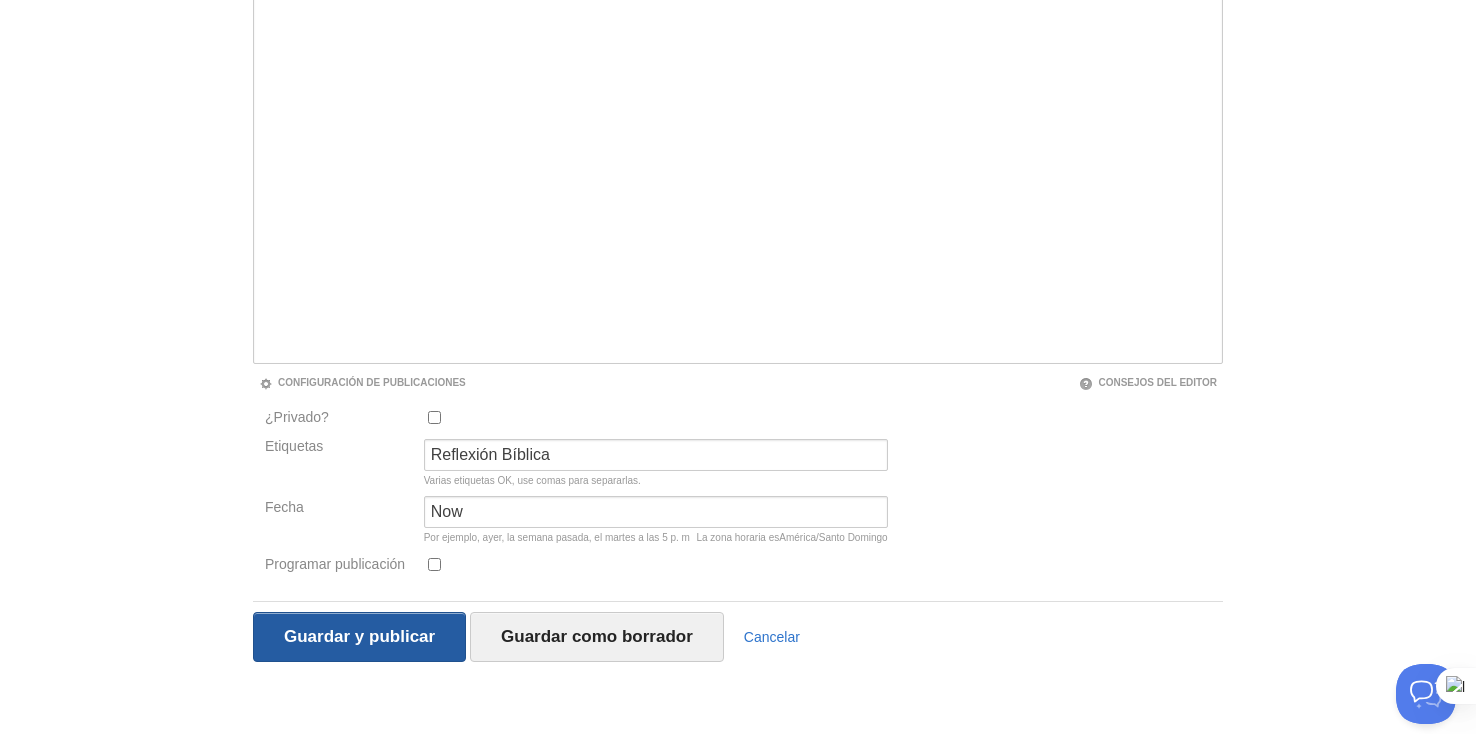 click on "Save and Publish" at bounding box center (359, 637) 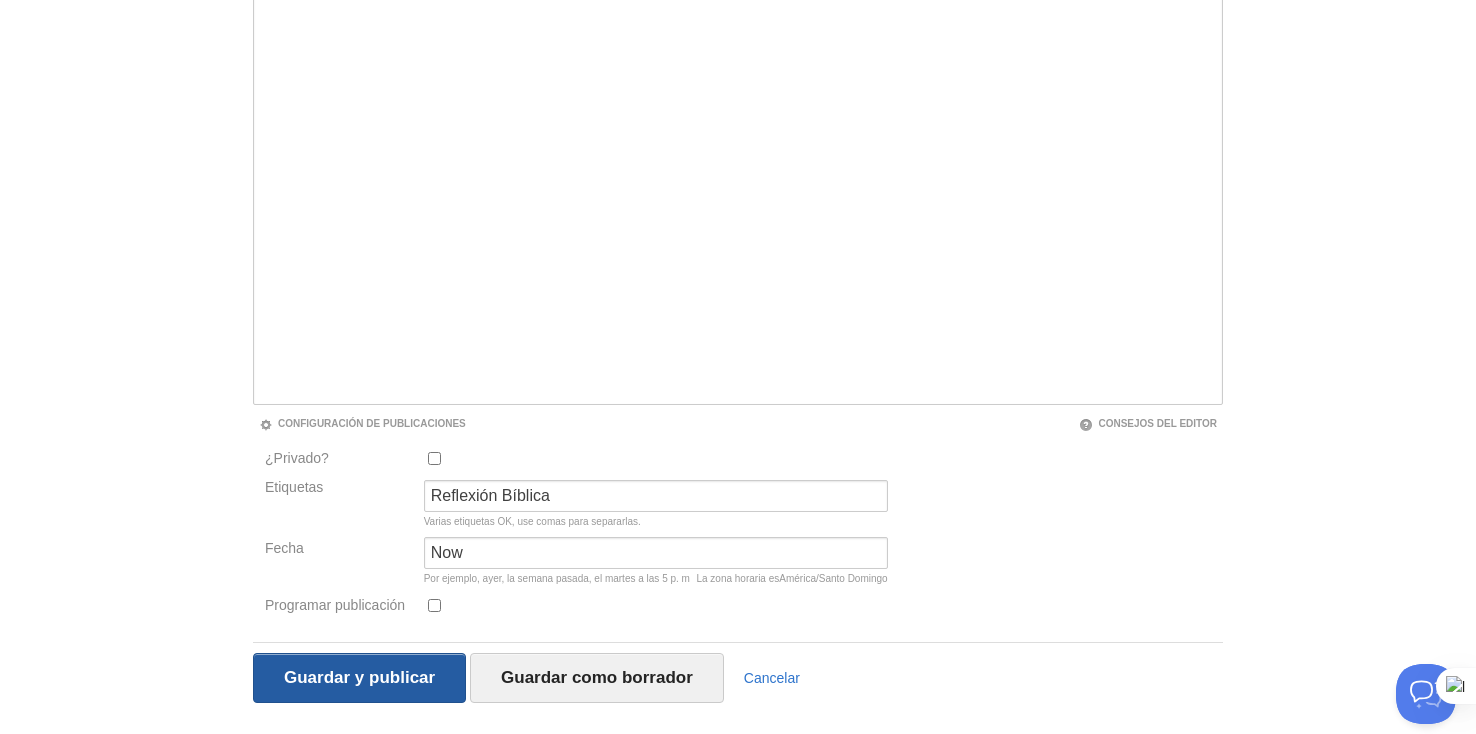 scroll, scrollTop: 115, scrollLeft: 0, axis: vertical 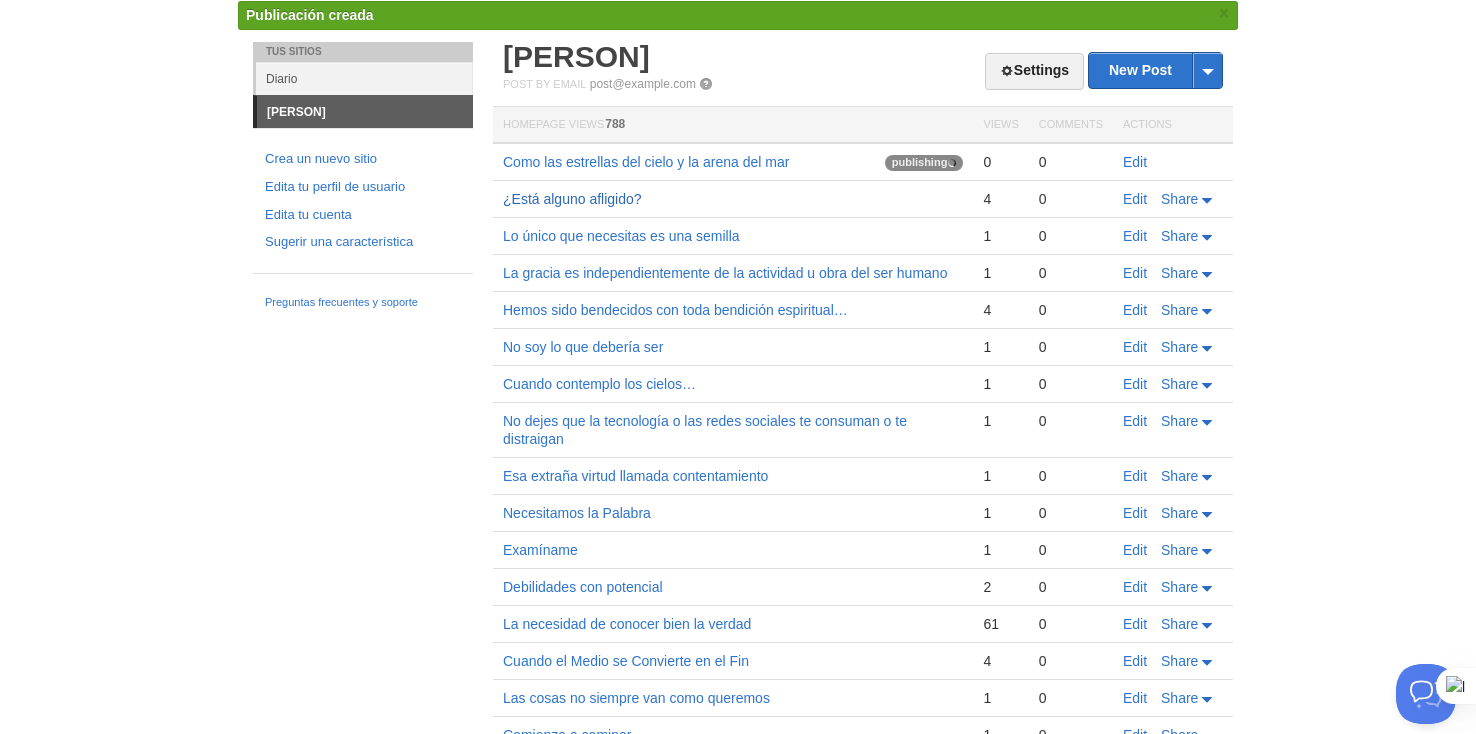 click on "¿Está alguno afligido?" at bounding box center (572, 199) 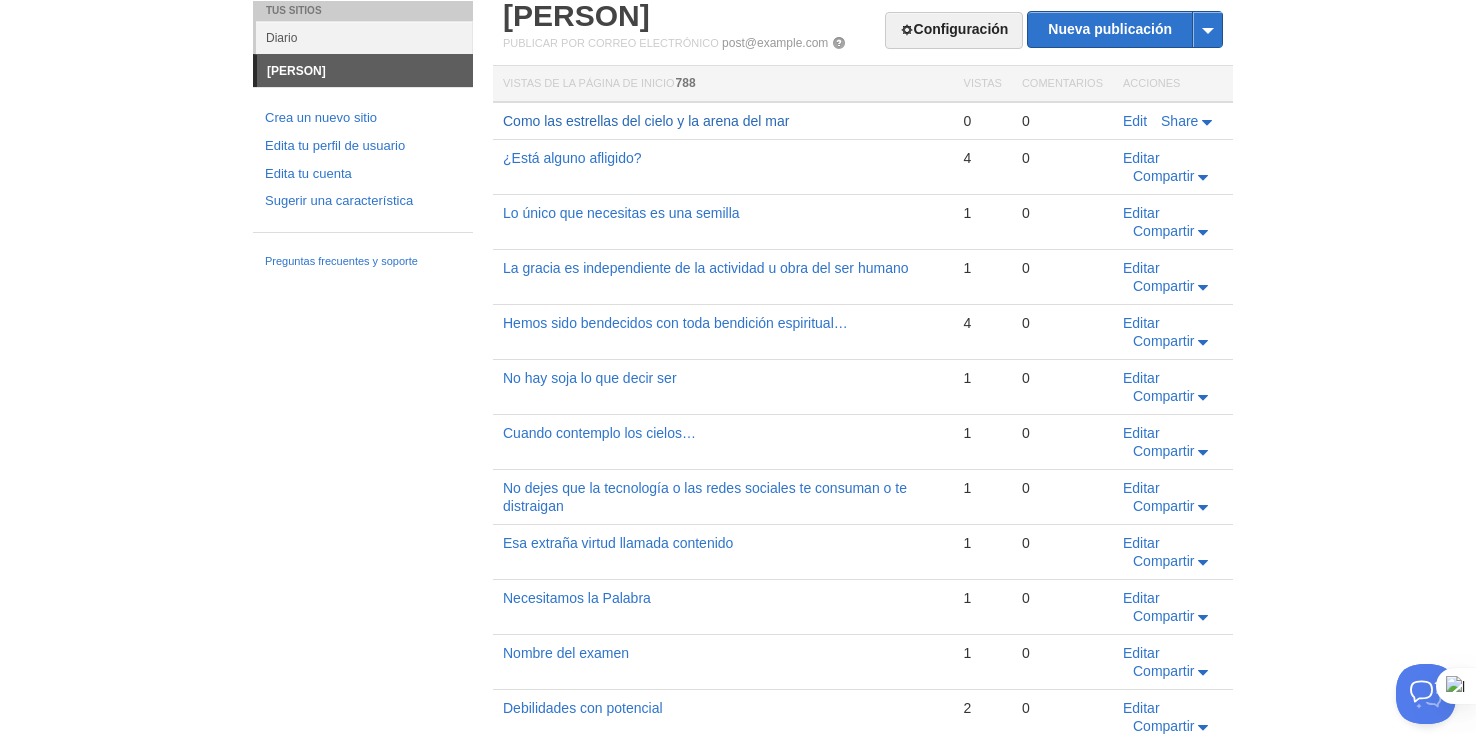 click on "Como las estrellas del cielo y la arena del mar" at bounding box center (646, 121) 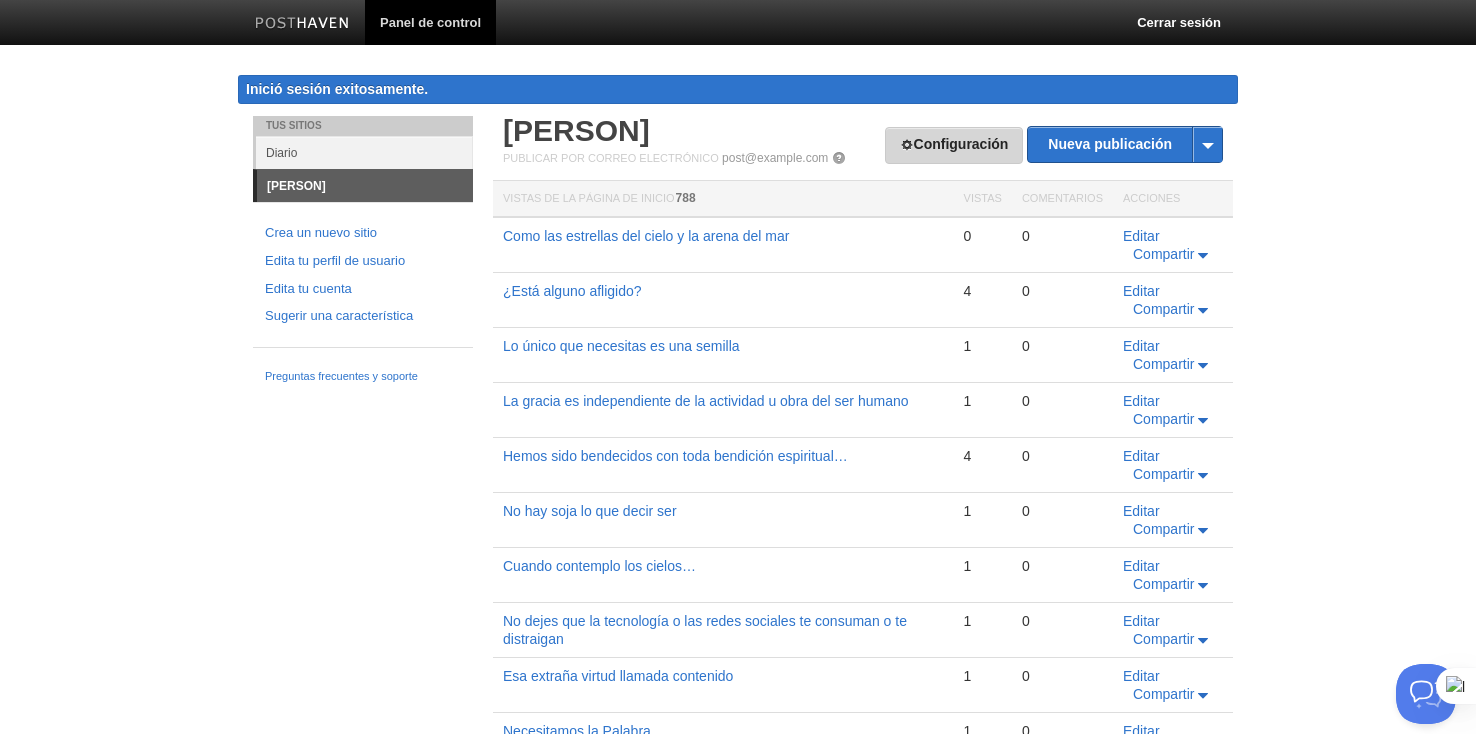 click on "Configuración" at bounding box center (954, 145) 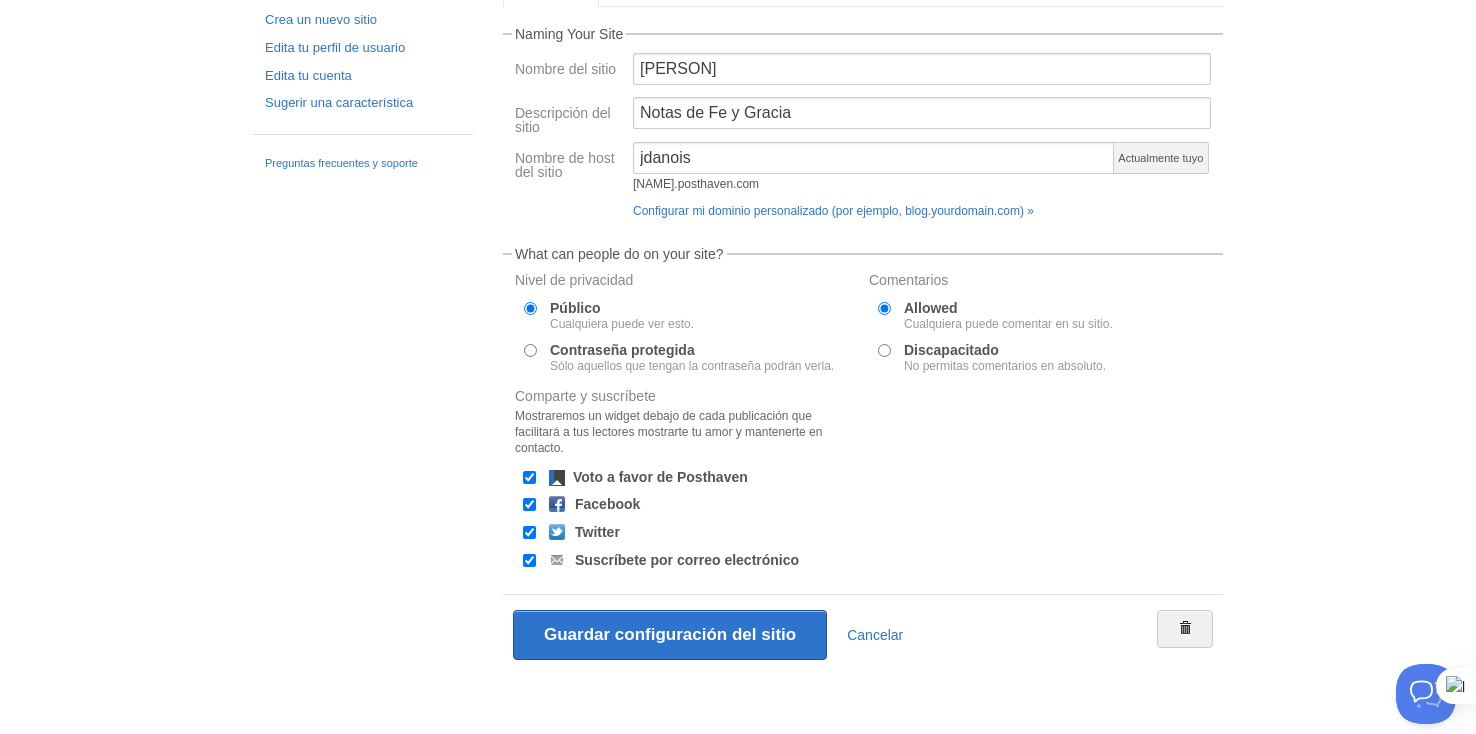 scroll, scrollTop: 0, scrollLeft: 0, axis: both 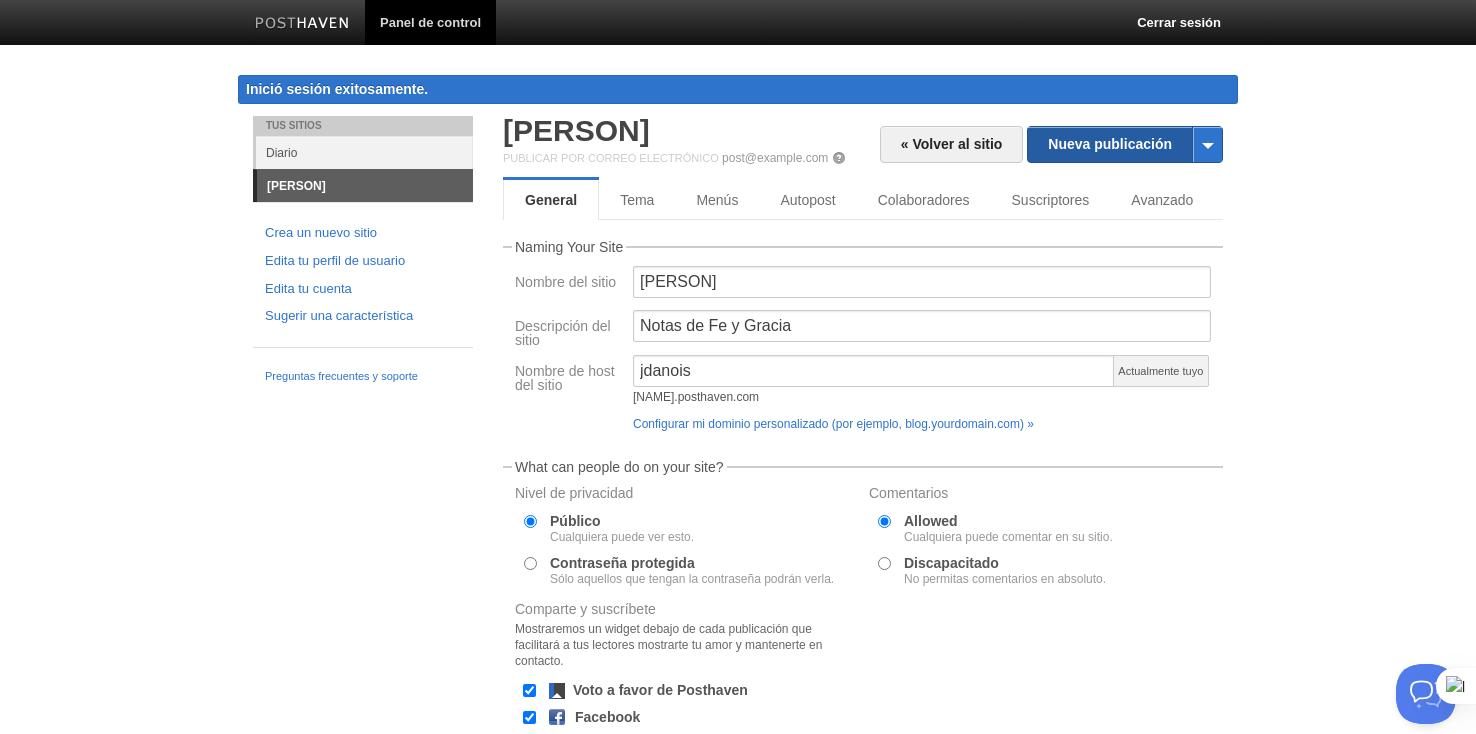click on "Nueva publicación" at bounding box center [1125, 144] 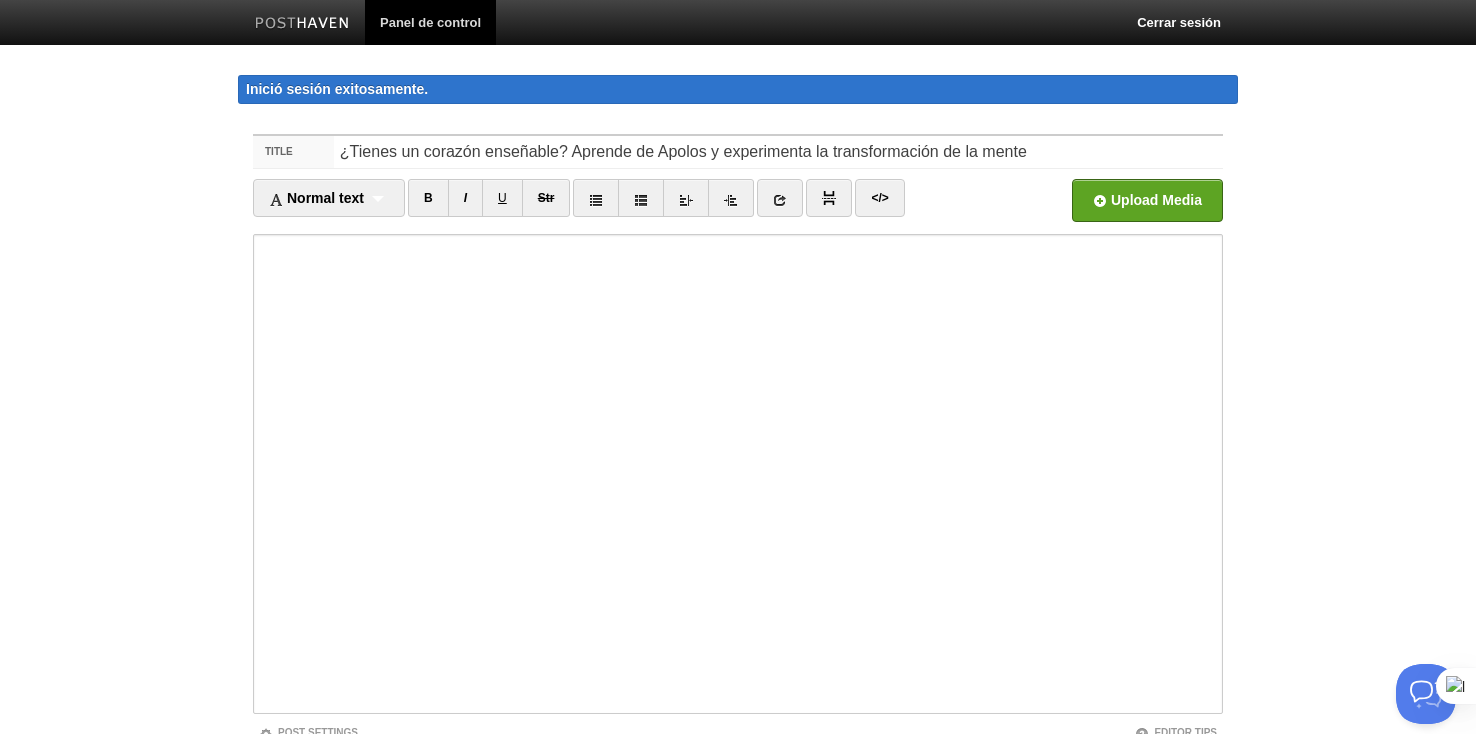 type on "¿Tienes un corazón enseñable? Aprende de Apolos y experimenta la transformación de la mente" 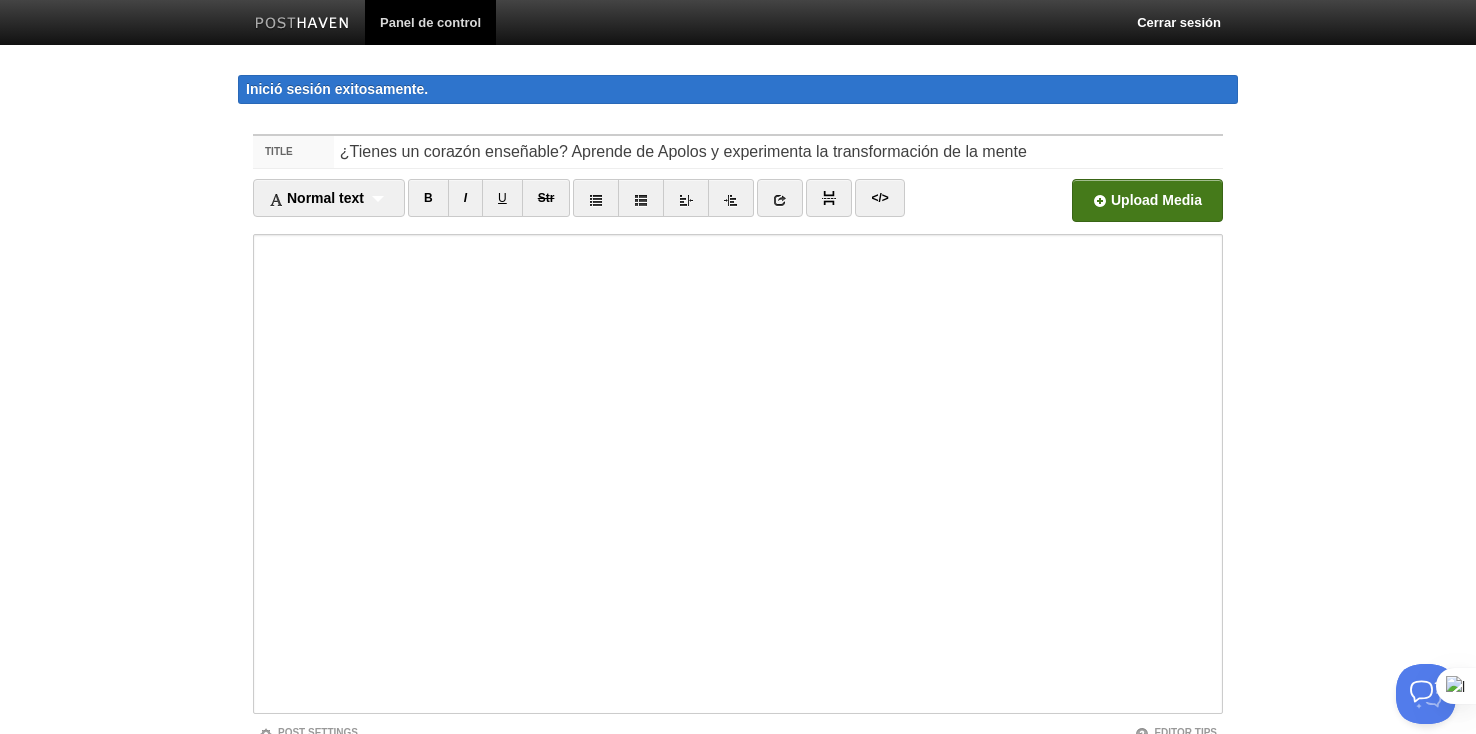click at bounding box center (544, 206) 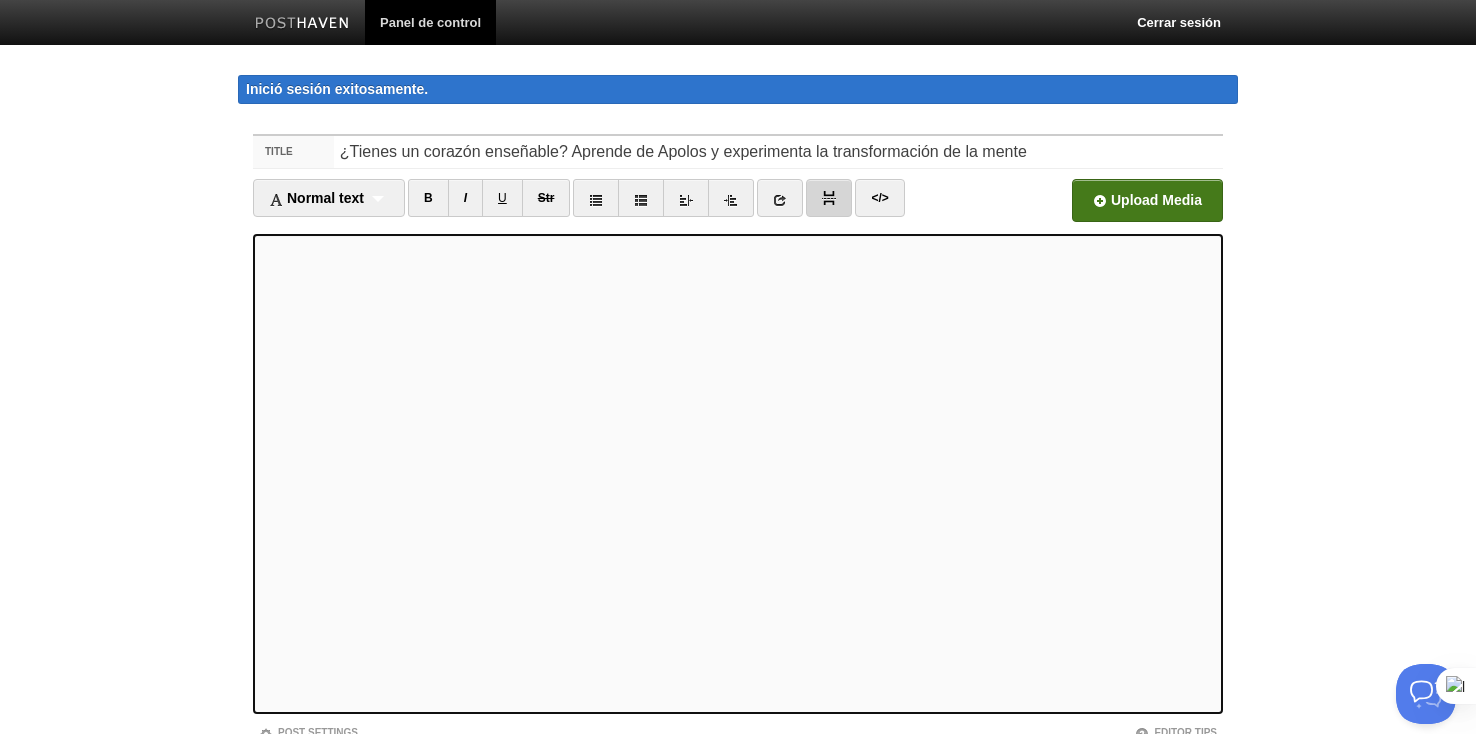 click at bounding box center [829, 198] 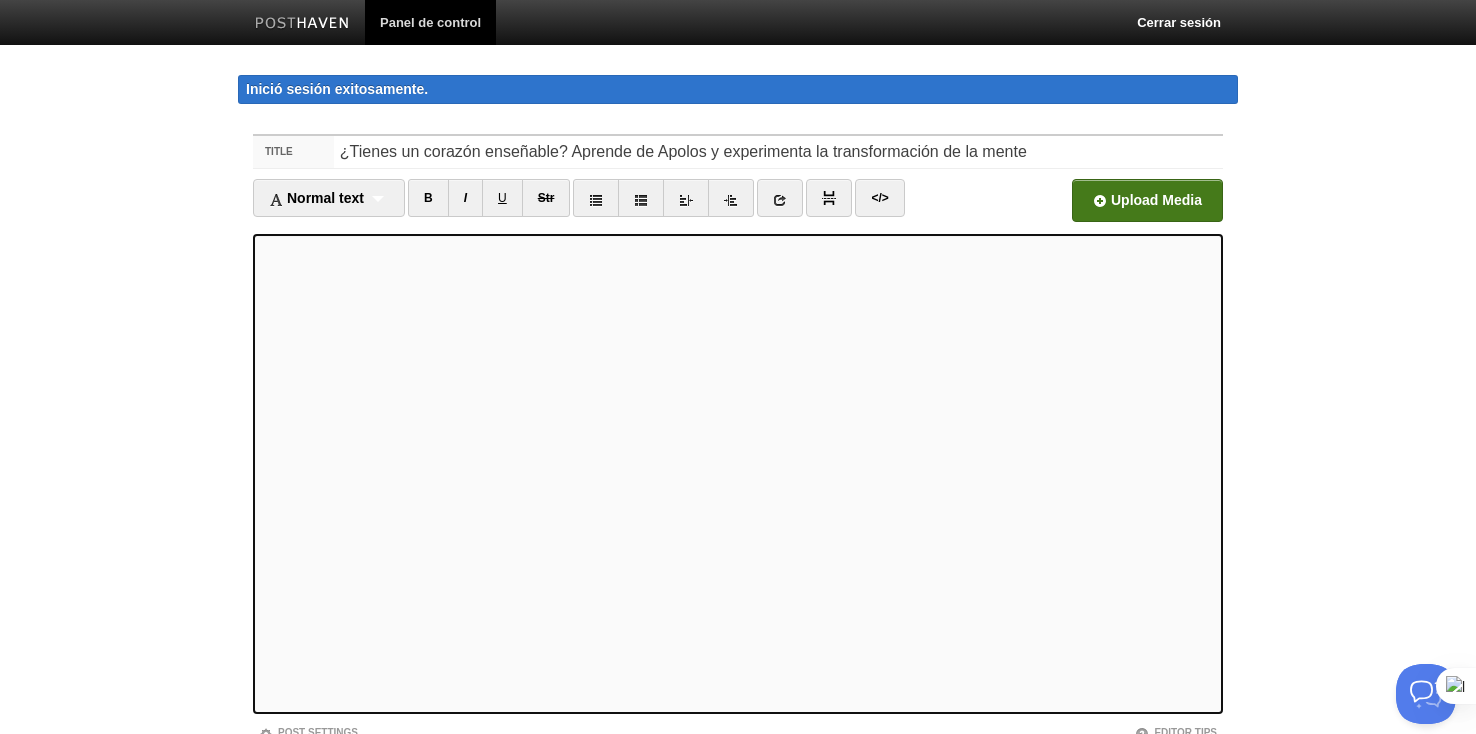 scroll, scrollTop: 150, scrollLeft: 0, axis: vertical 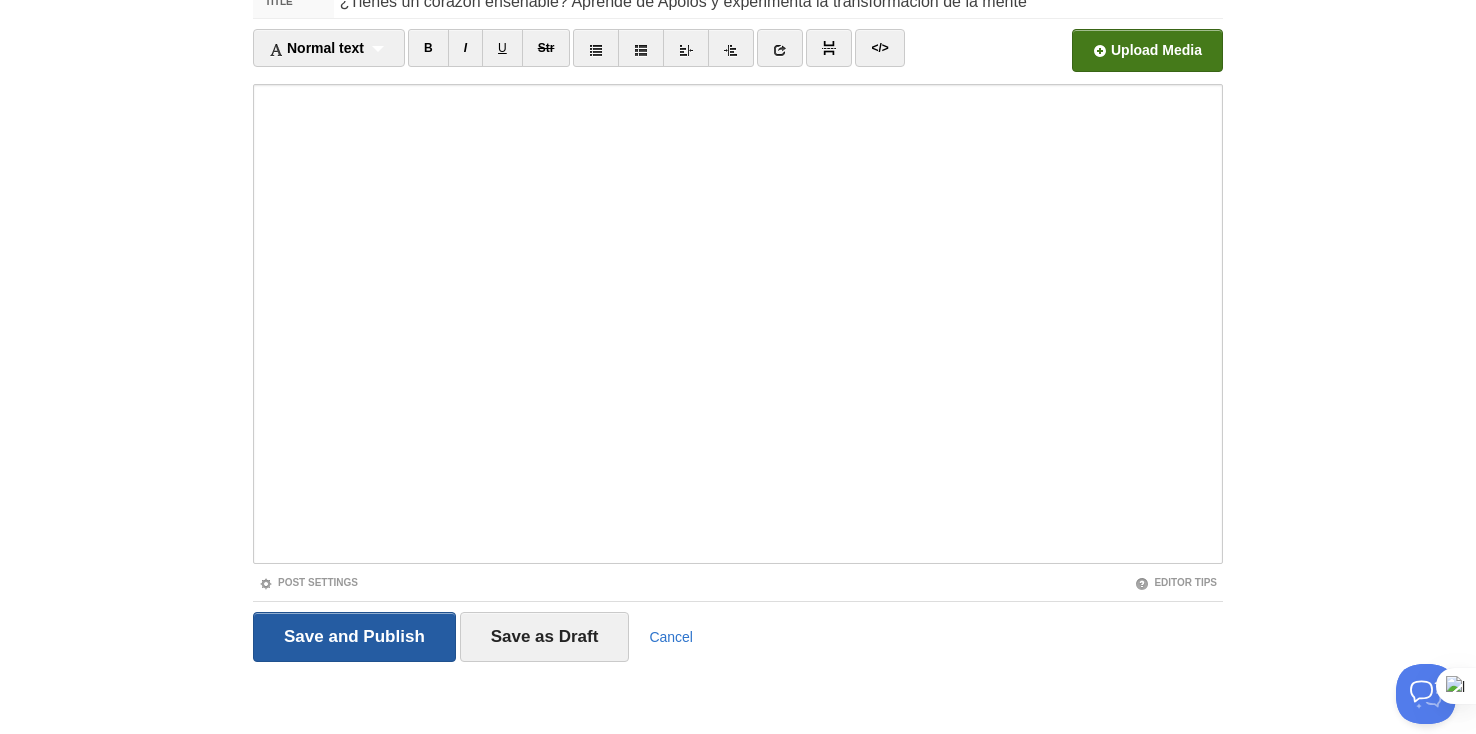 click on "Save and Publish" at bounding box center (354, 637) 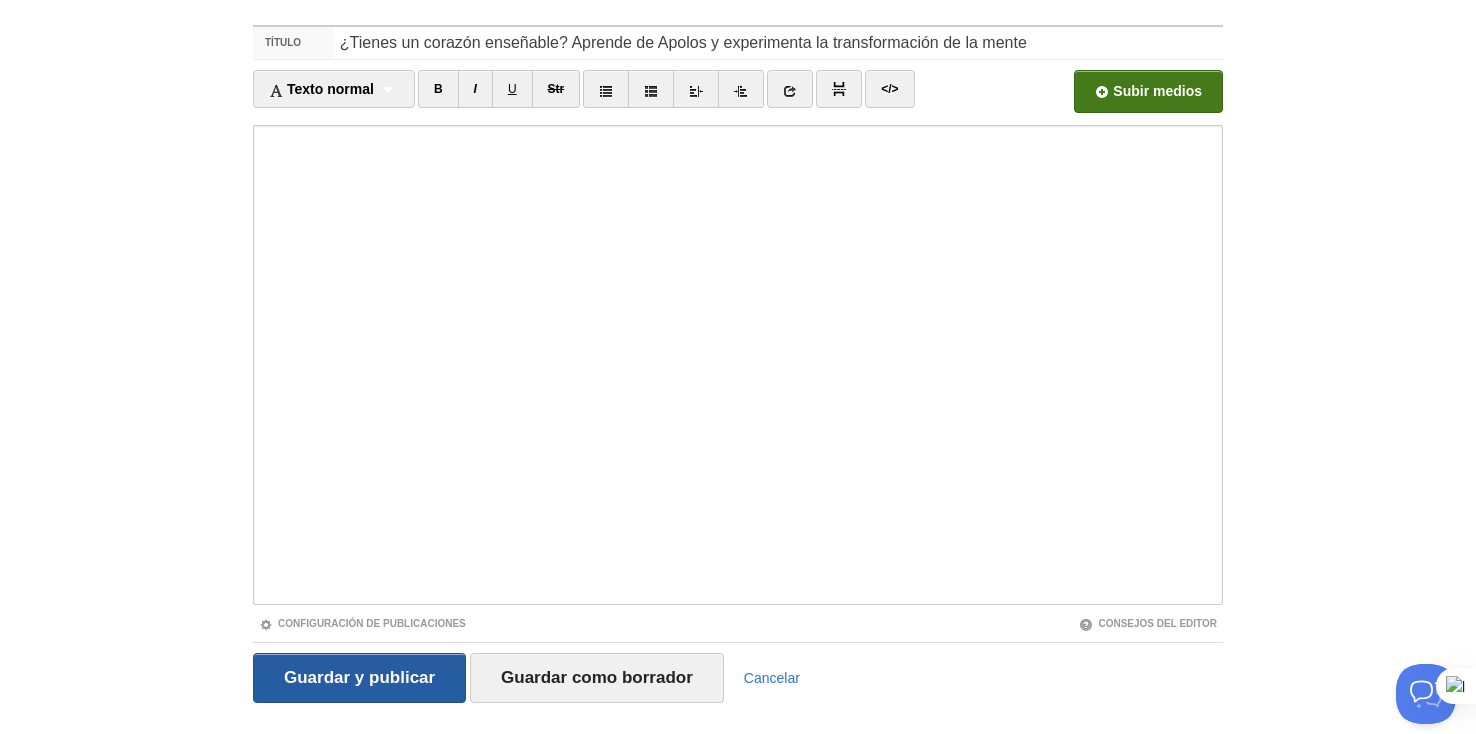 scroll, scrollTop: 115, scrollLeft: 0, axis: vertical 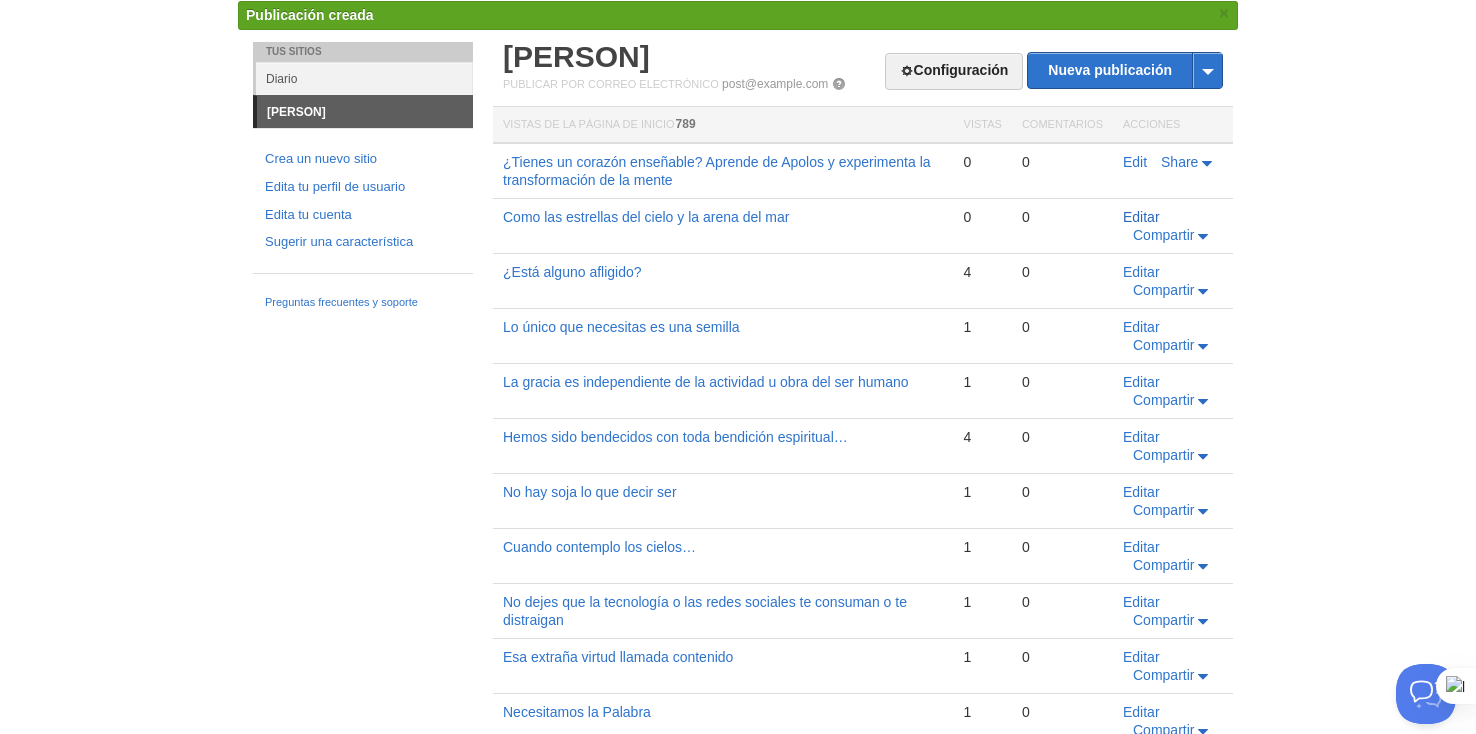 click on "Editar" at bounding box center (1141, 217) 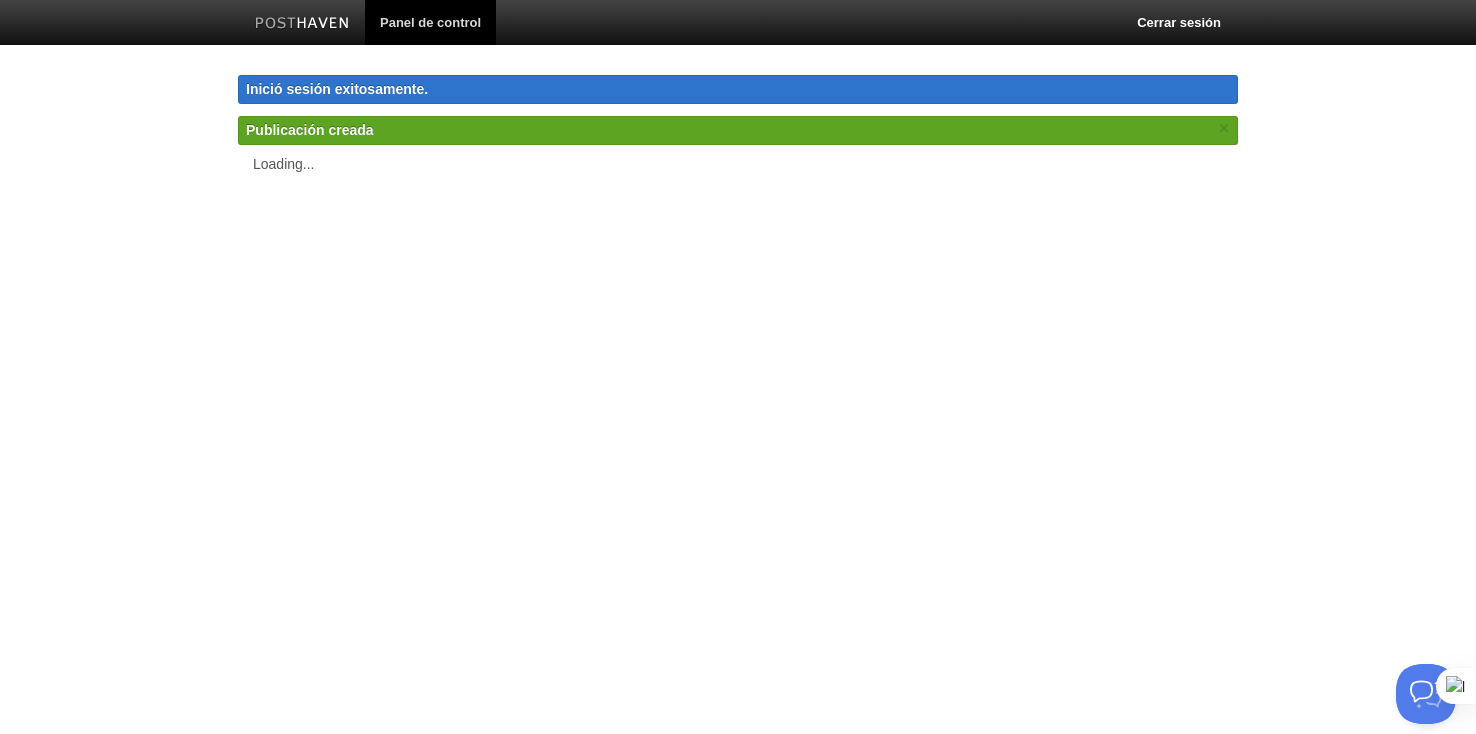 scroll, scrollTop: 0, scrollLeft: 0, axis: both 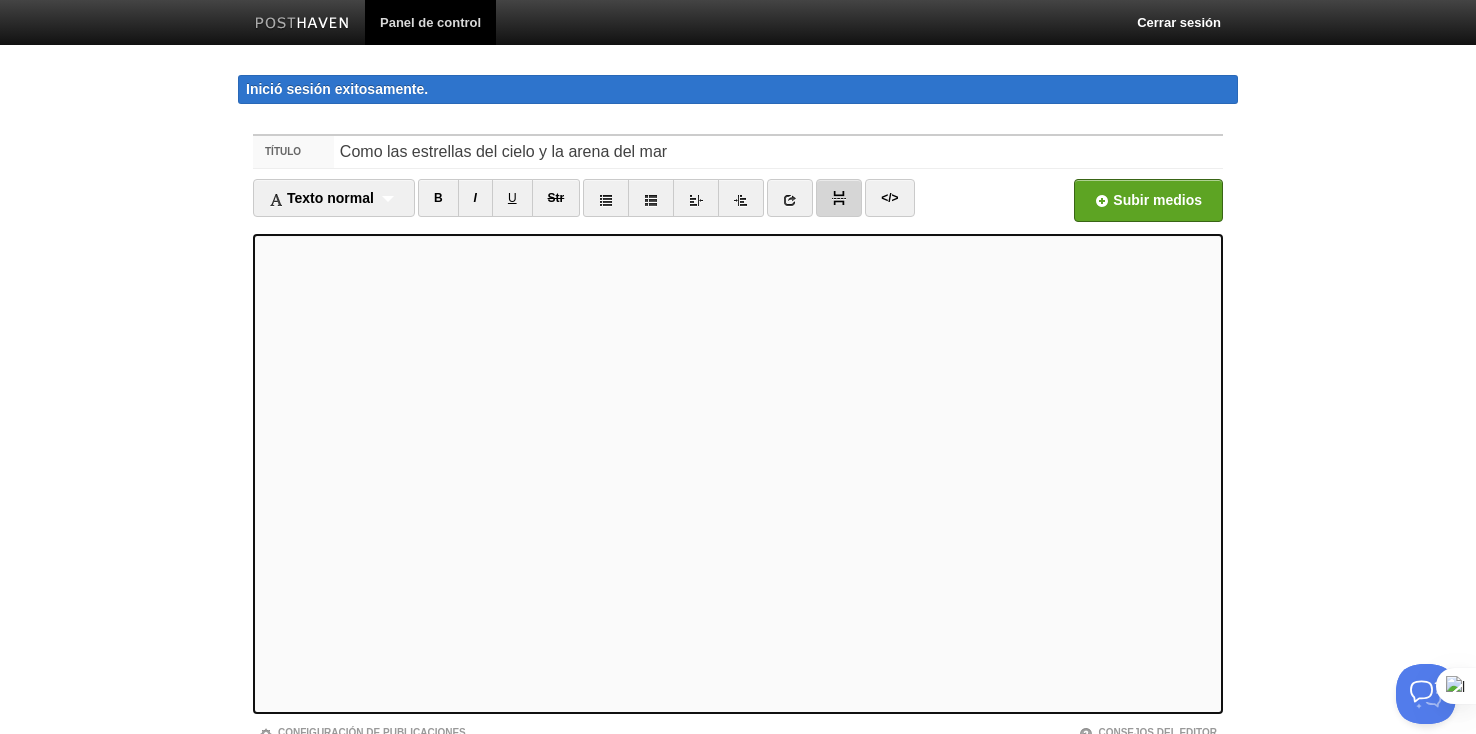 click at bounding box center [438, 198] 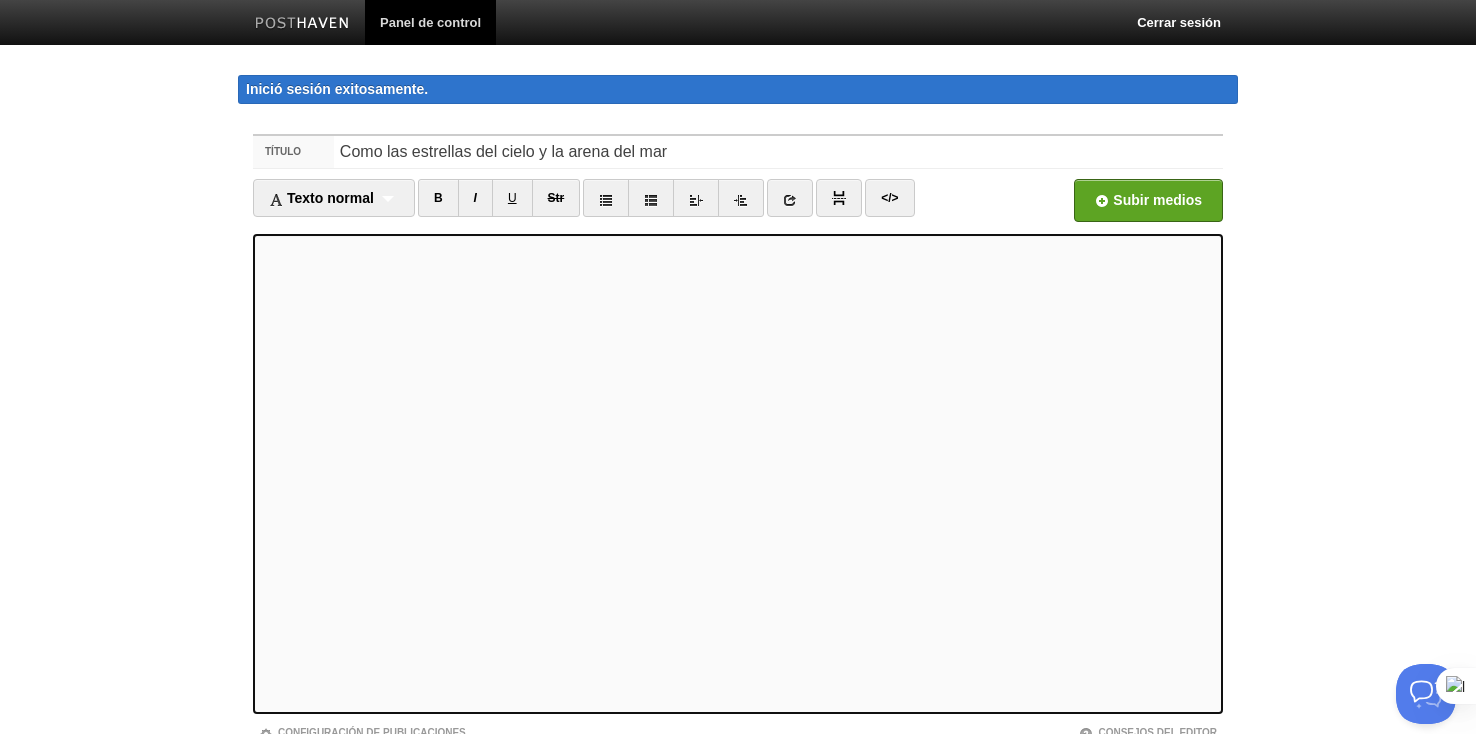 scroll, scrollTop: 150, scrollLeft: 0, axis: vertical 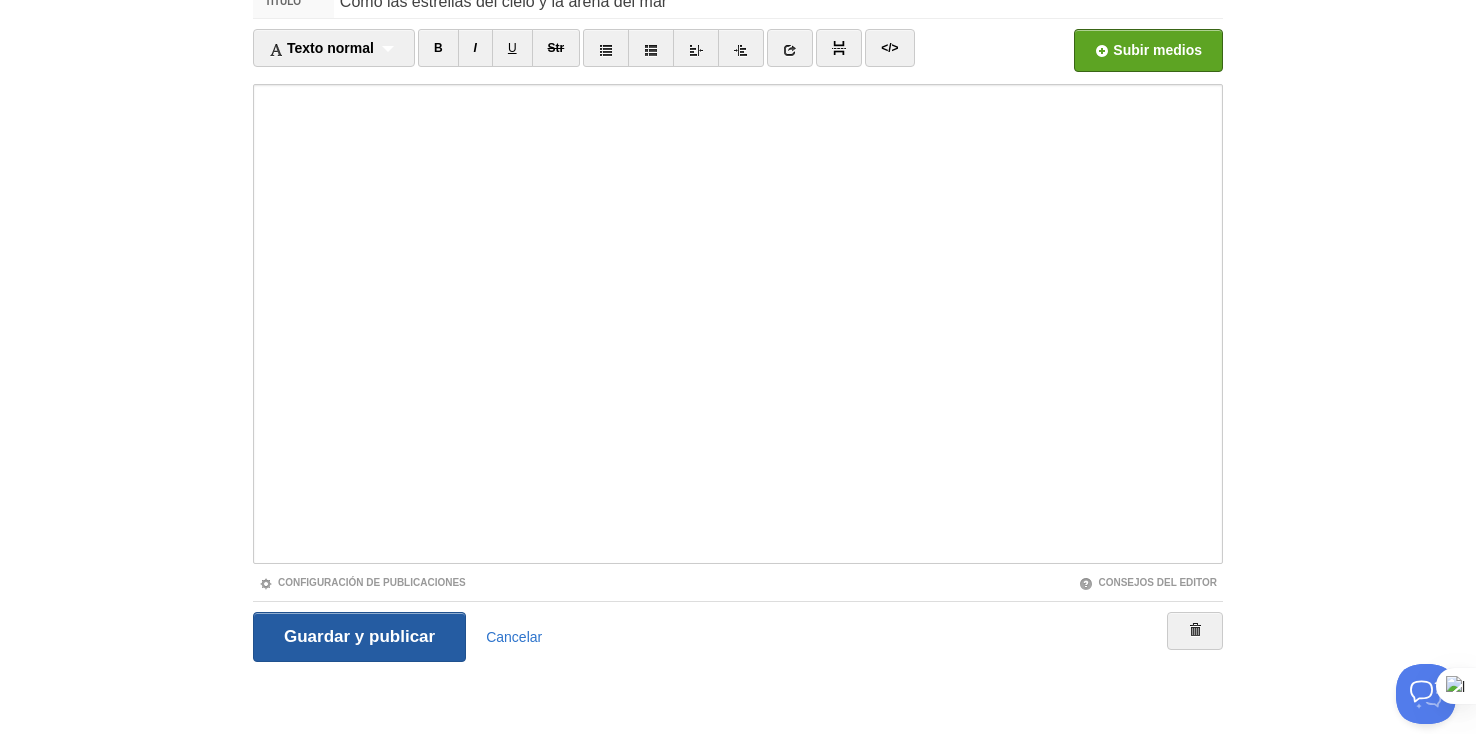 click on "Save and Publish" at bounding box center [359, 637] 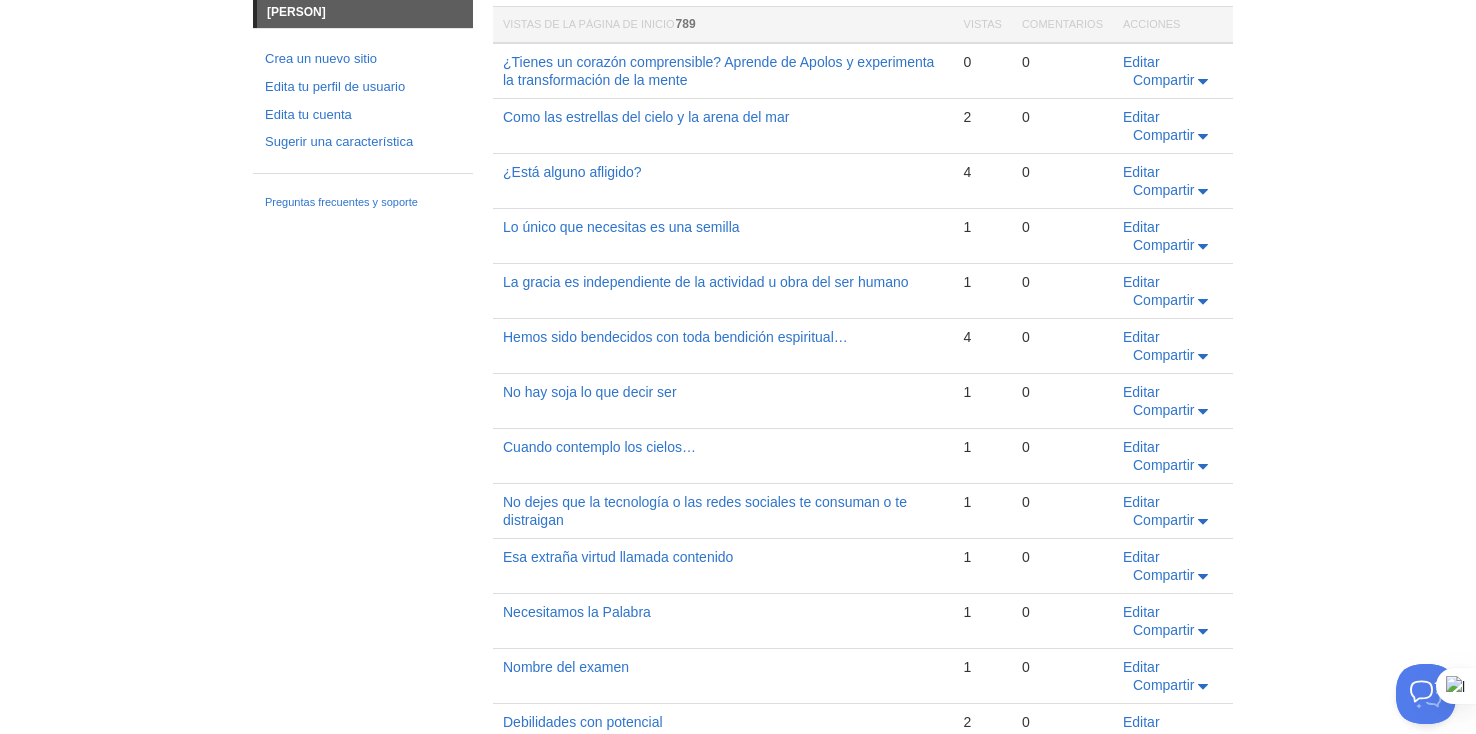 scroll, scrollTop: 0, scrollLeft: 0, axis: both 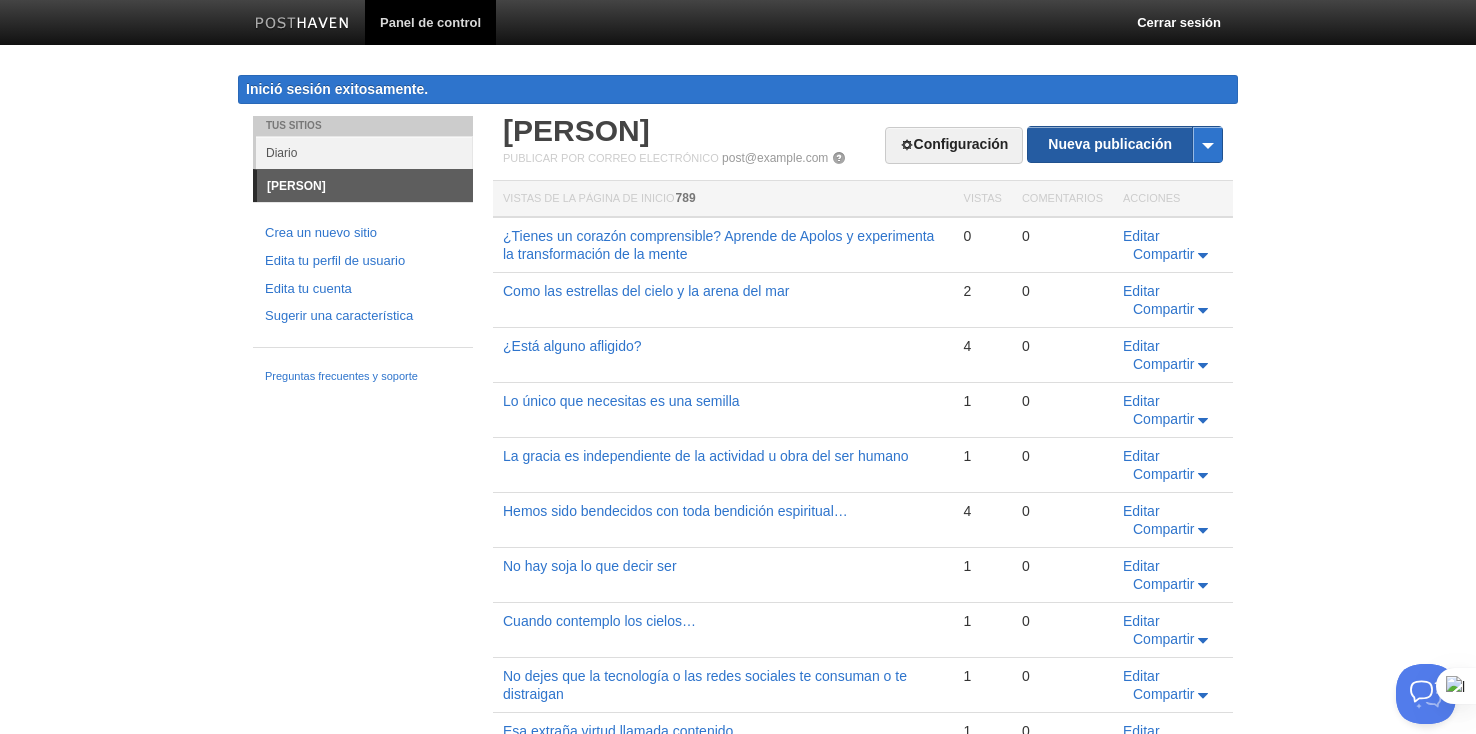 click on "Nueva publicación" at bounding box center (1125, 144) 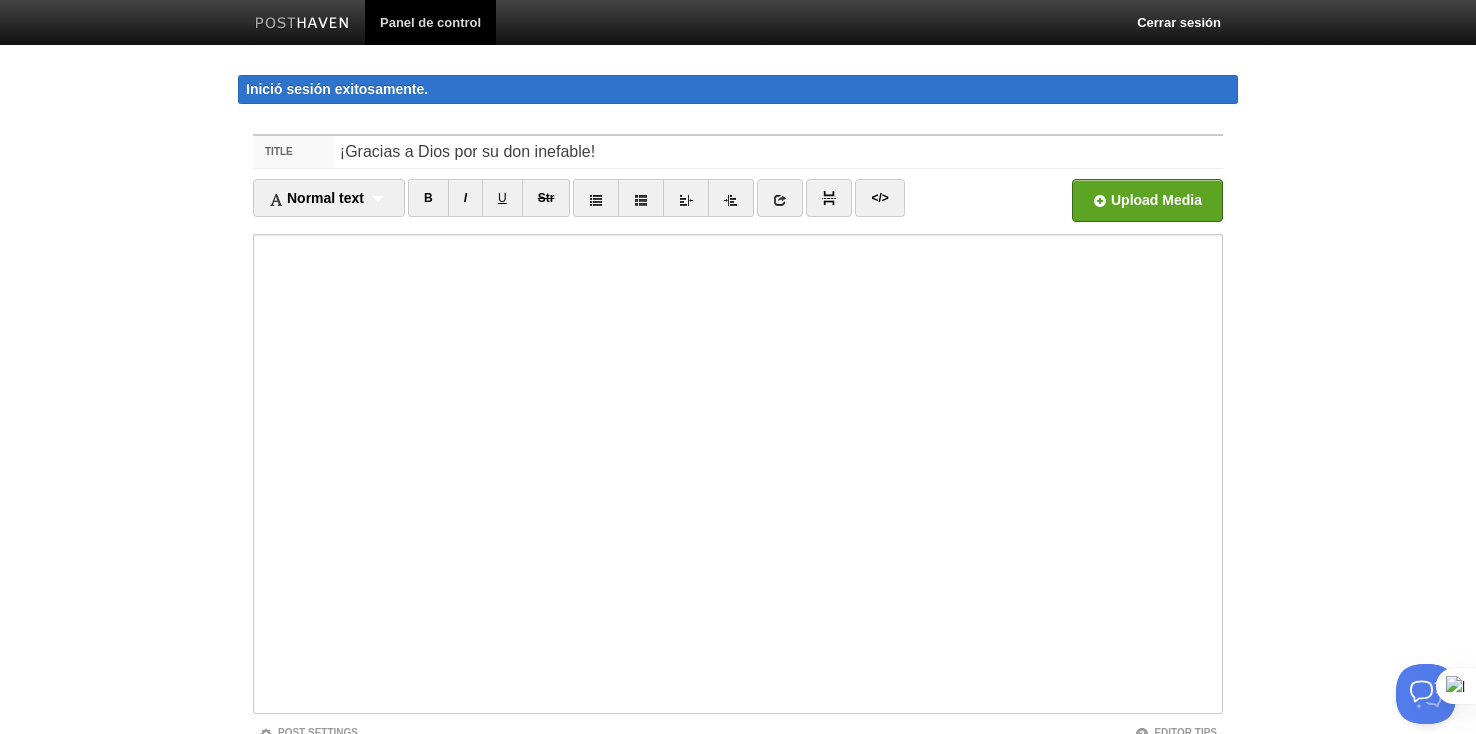 type on "¡Gracias a Dios por su don inefable!" 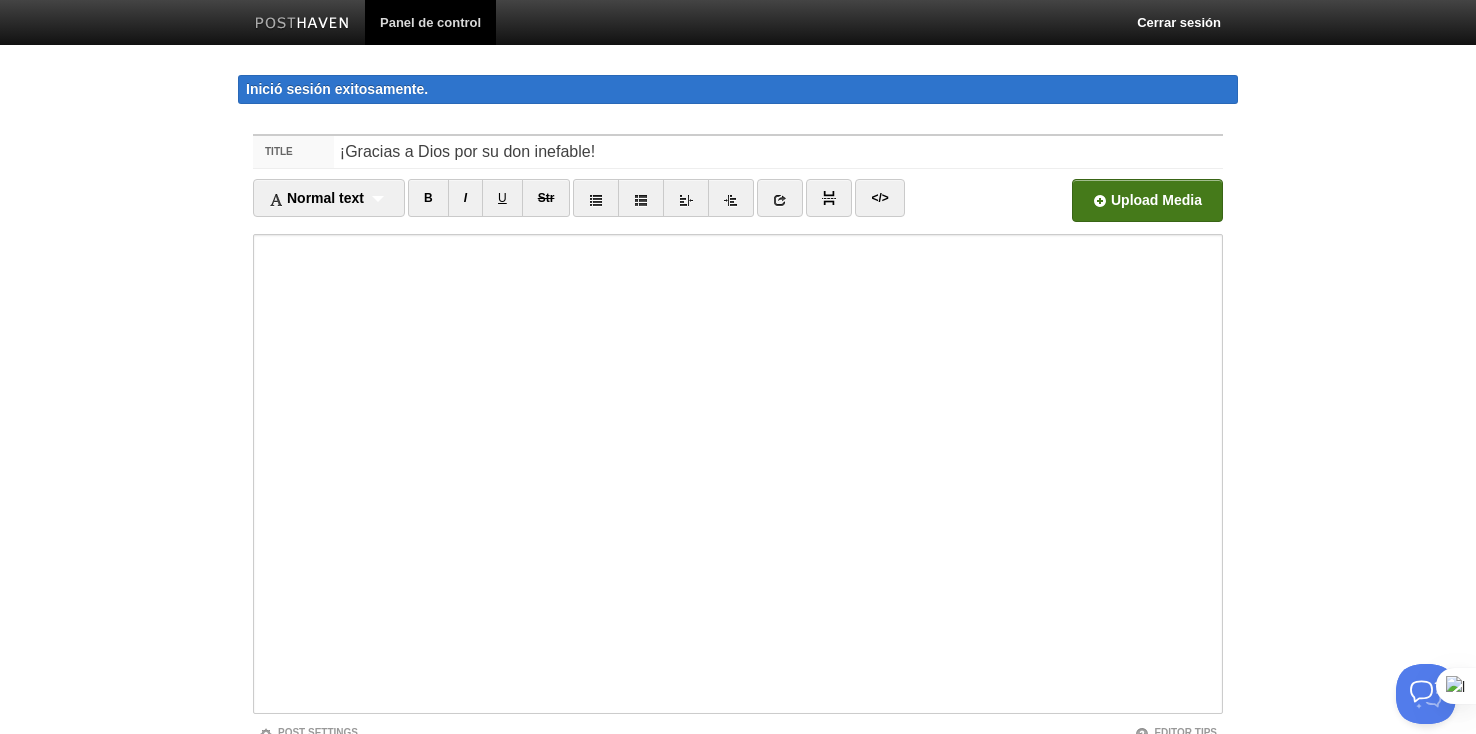 click at bounding box center [544, 206] 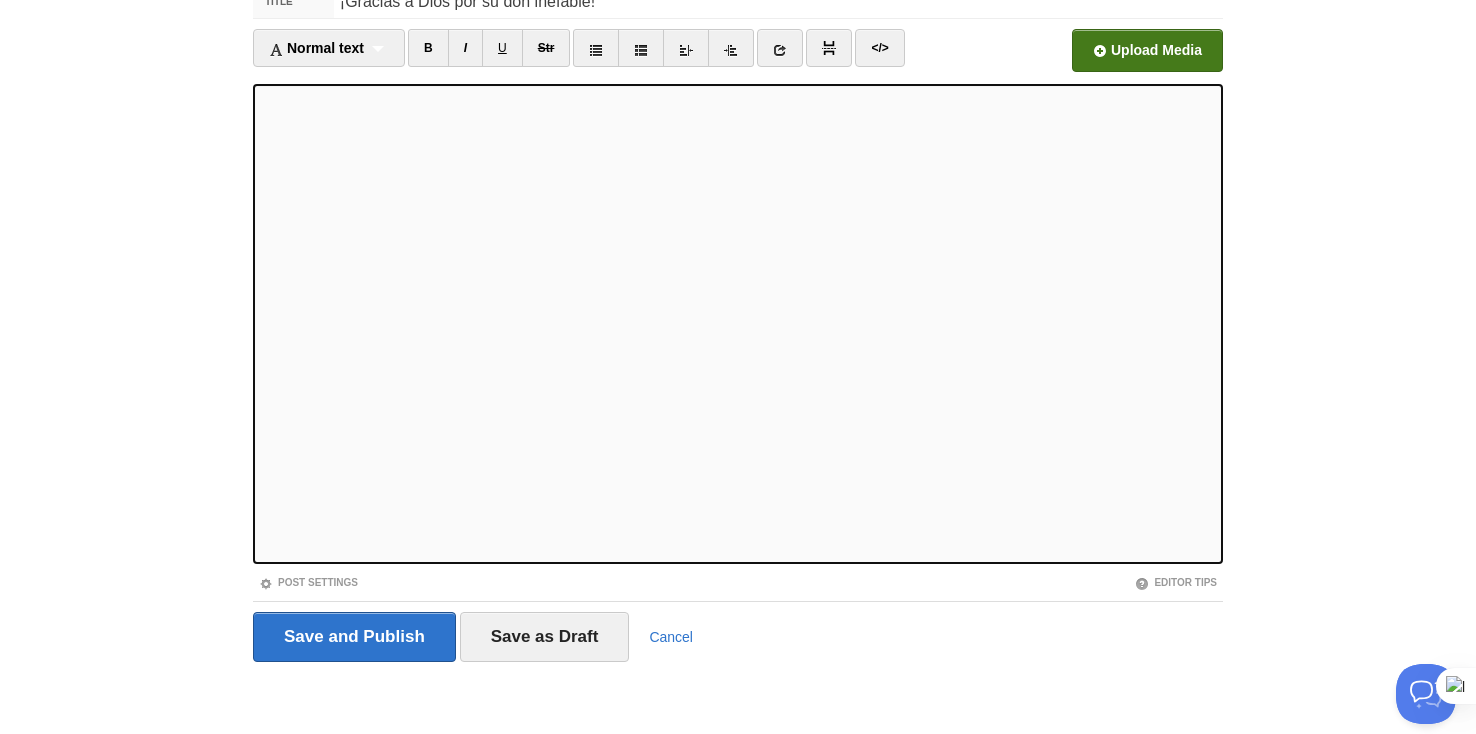 scroll, scrollTop: 0, scrollLeft: 0, axis: both 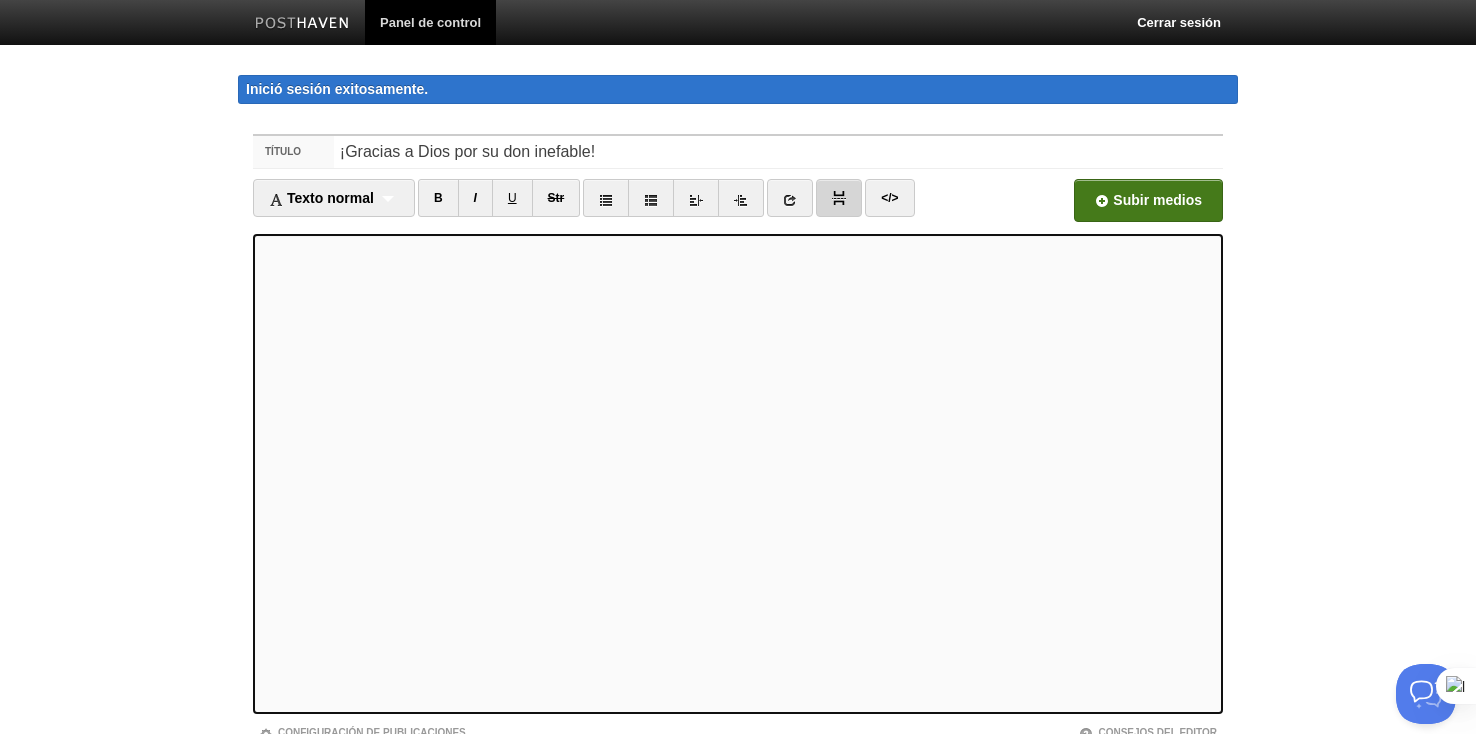 click at bounding box center [839, 198] 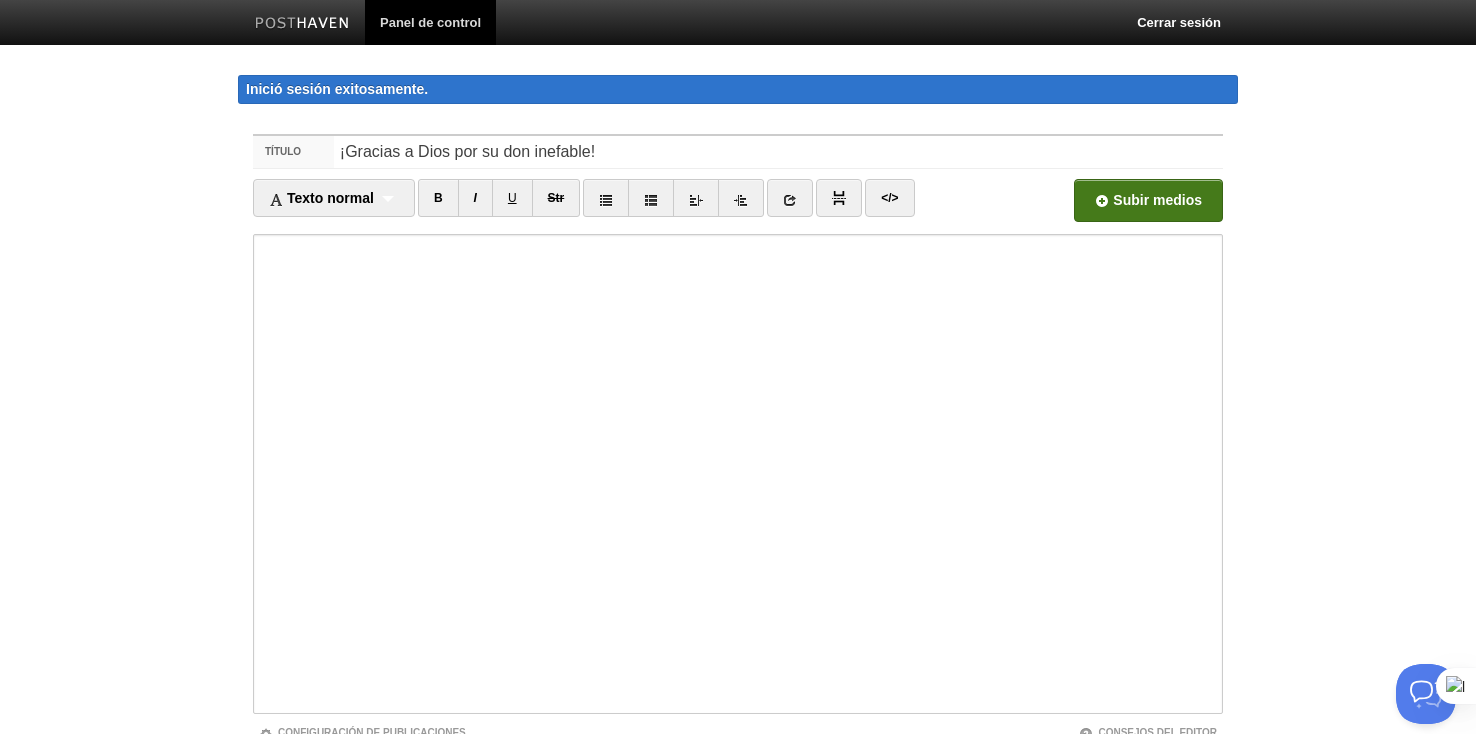 scroll, scrollTop: 150, scrollLeft: 0, axis: vertical 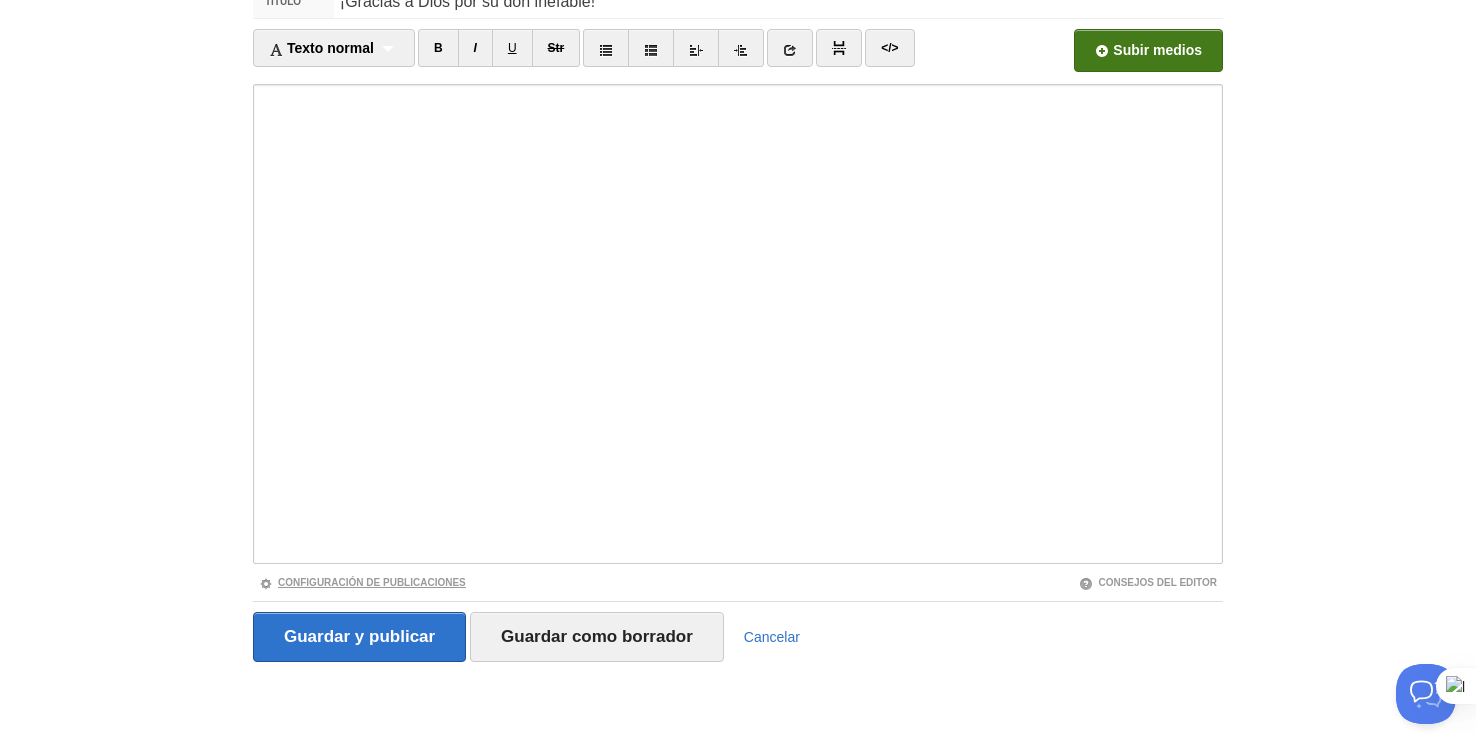click on "Configuración de publicaciones" at bounding box center [362, 582] 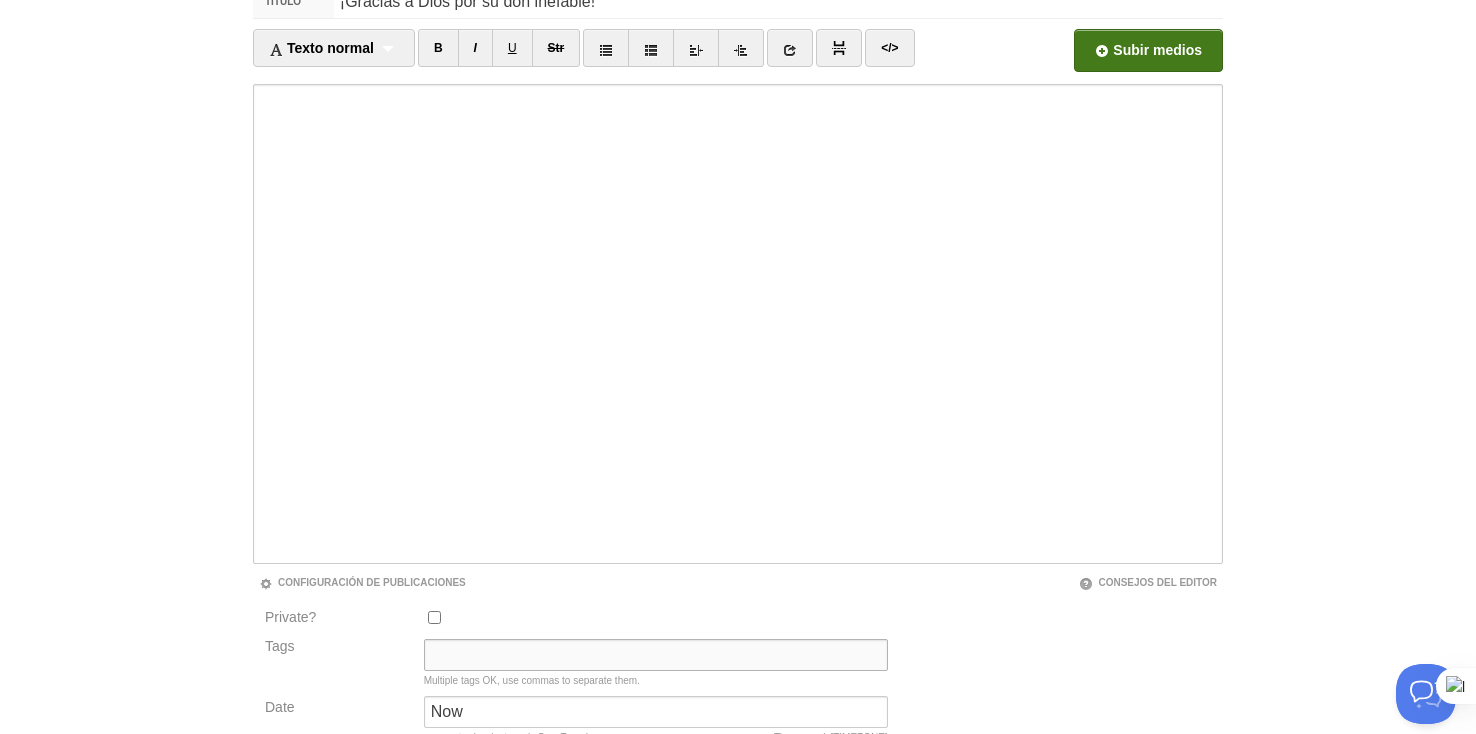 click on "Tags" at bounding box center [656, 655] 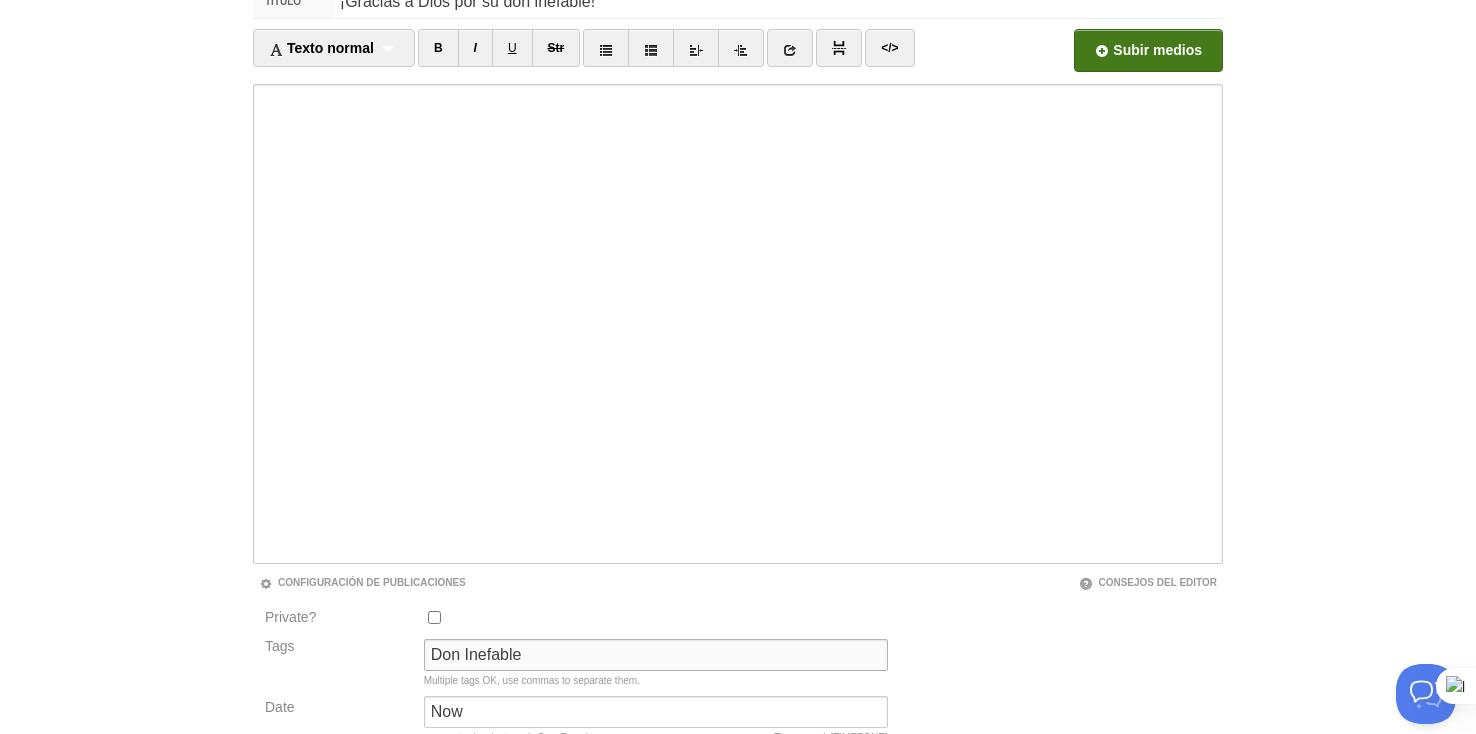 type on "Don Inefable" 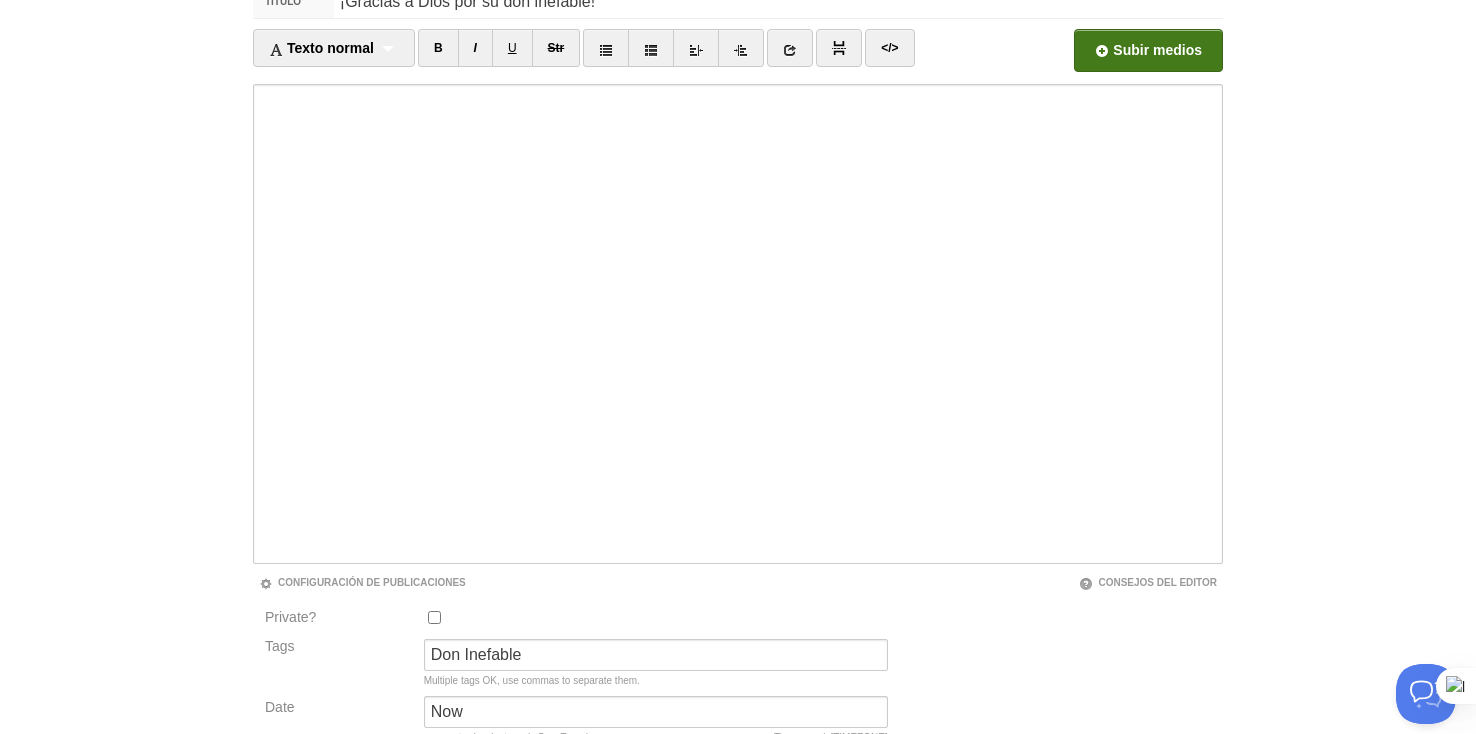 click on "Private?
Tags
Don Inefable
Multiple tags OK, use commas to separate them.
Date
Now
Time zone is
America/Santo Domingo
e.g. yesterday, last week, 5pm Tuesday
Post image
Upload a post image
Remove post image
Browse Unsplash" at bounding box center (738, 696) 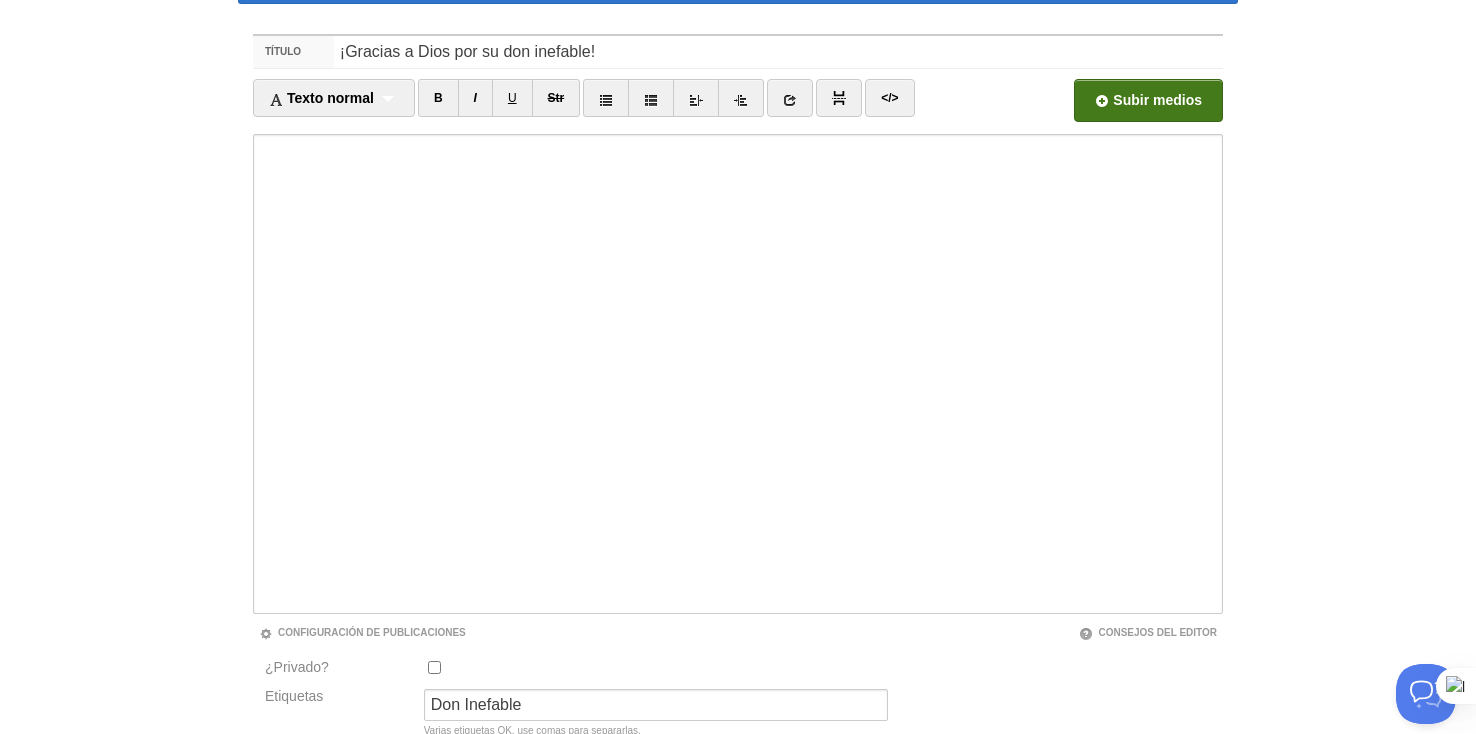scroll, scrollTop: 350, scrollLeft: 0, axis: vertical 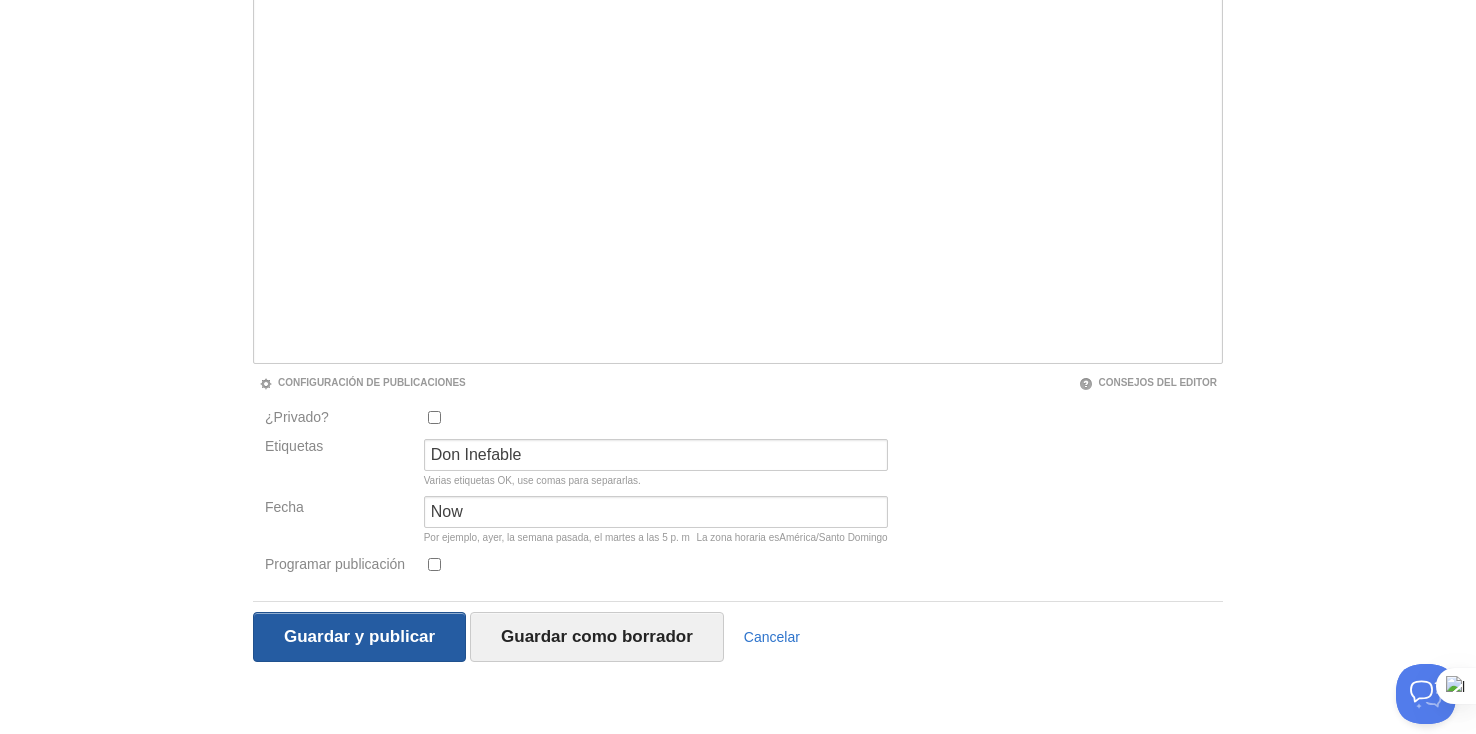 click on "Save and Publish" at bounding box center (359, 637) 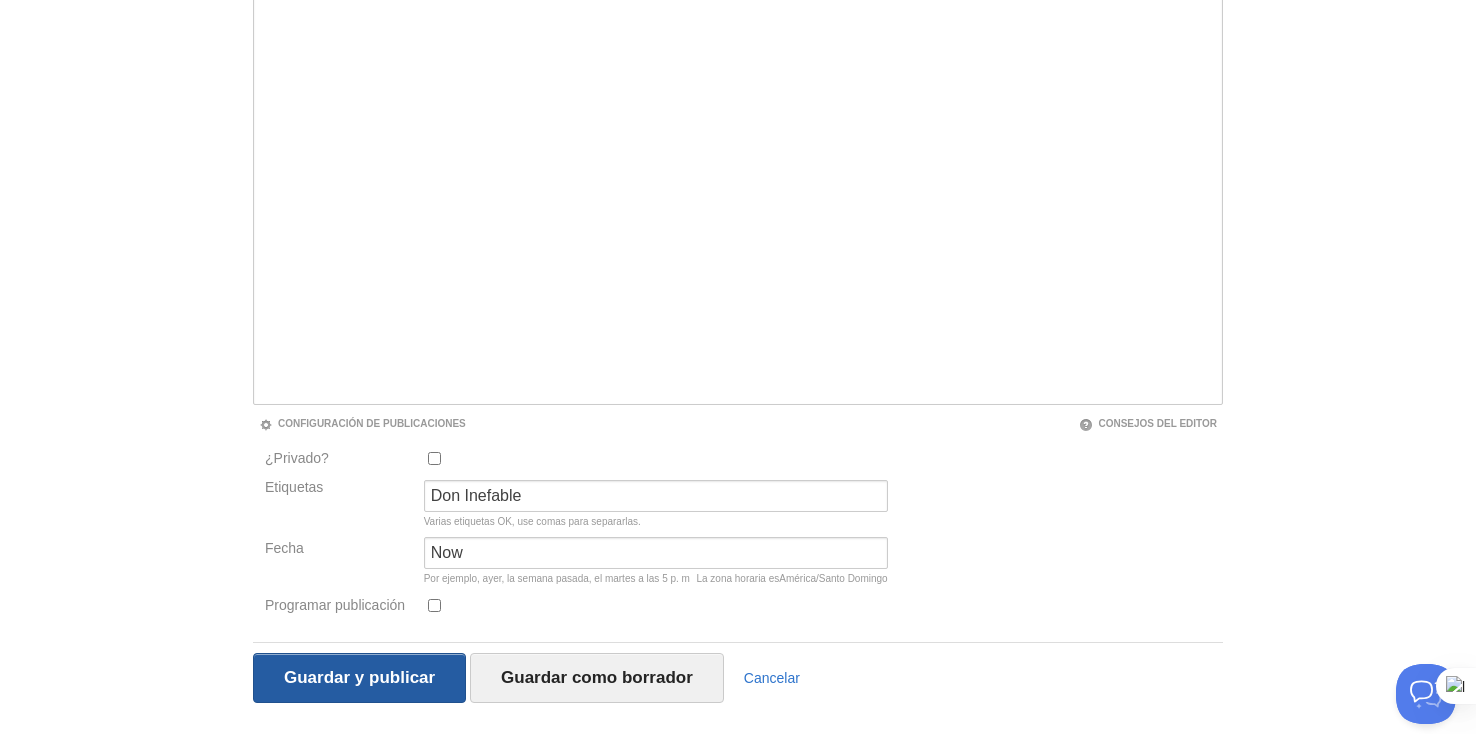 scroll, scrollTop: 115, scrollLeft: 0, axis: vertical 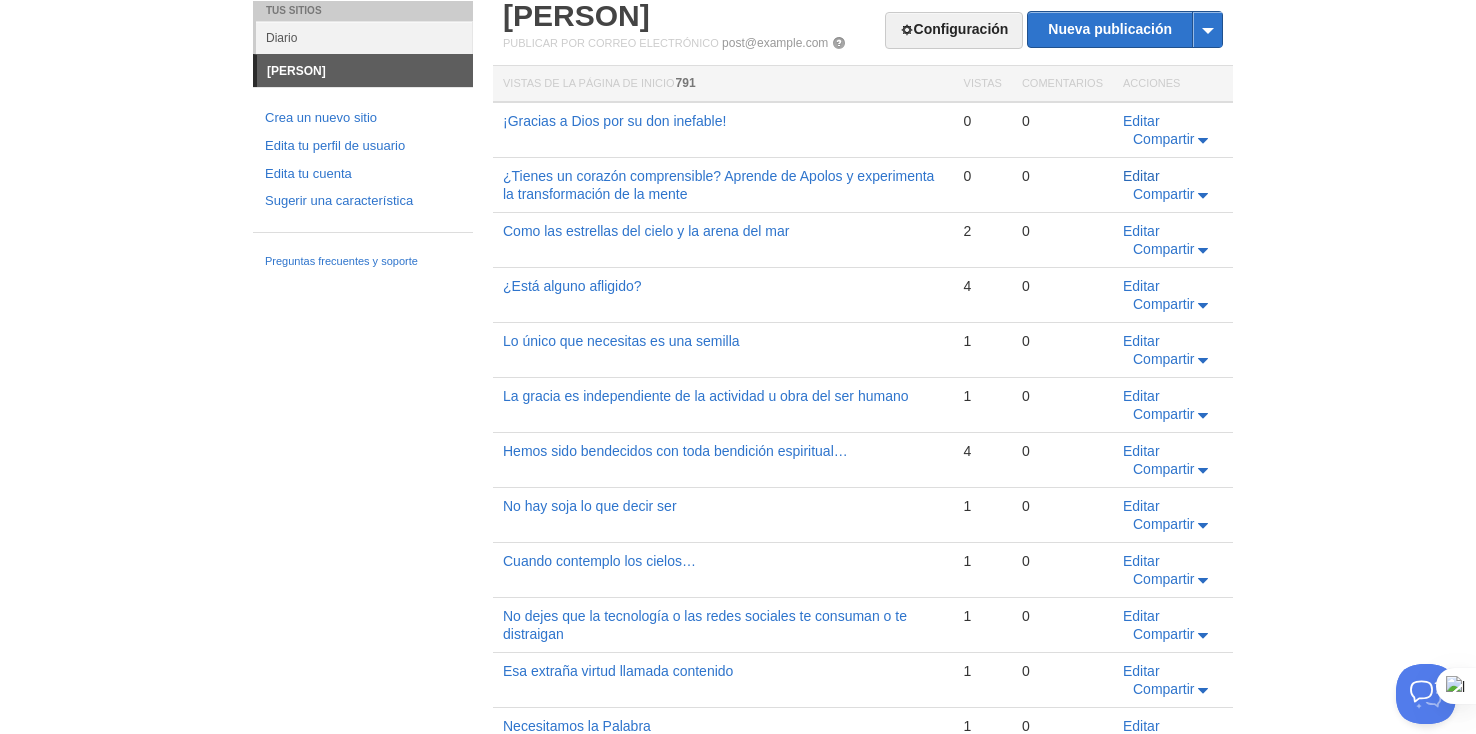 click on "Editar" at bounding box center [1141, 176] 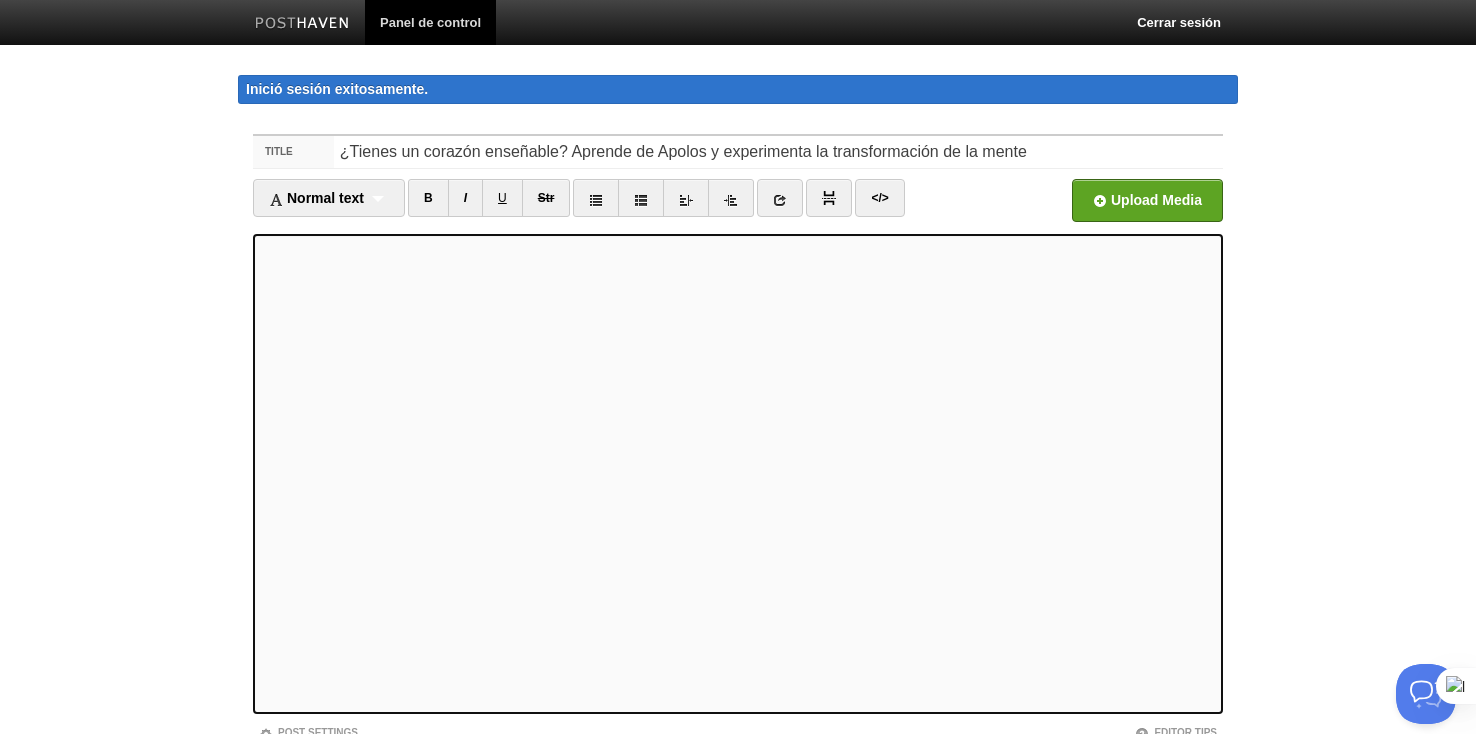 scroll, scrollTop: 150, scrollLeft: 0, axis: vertical 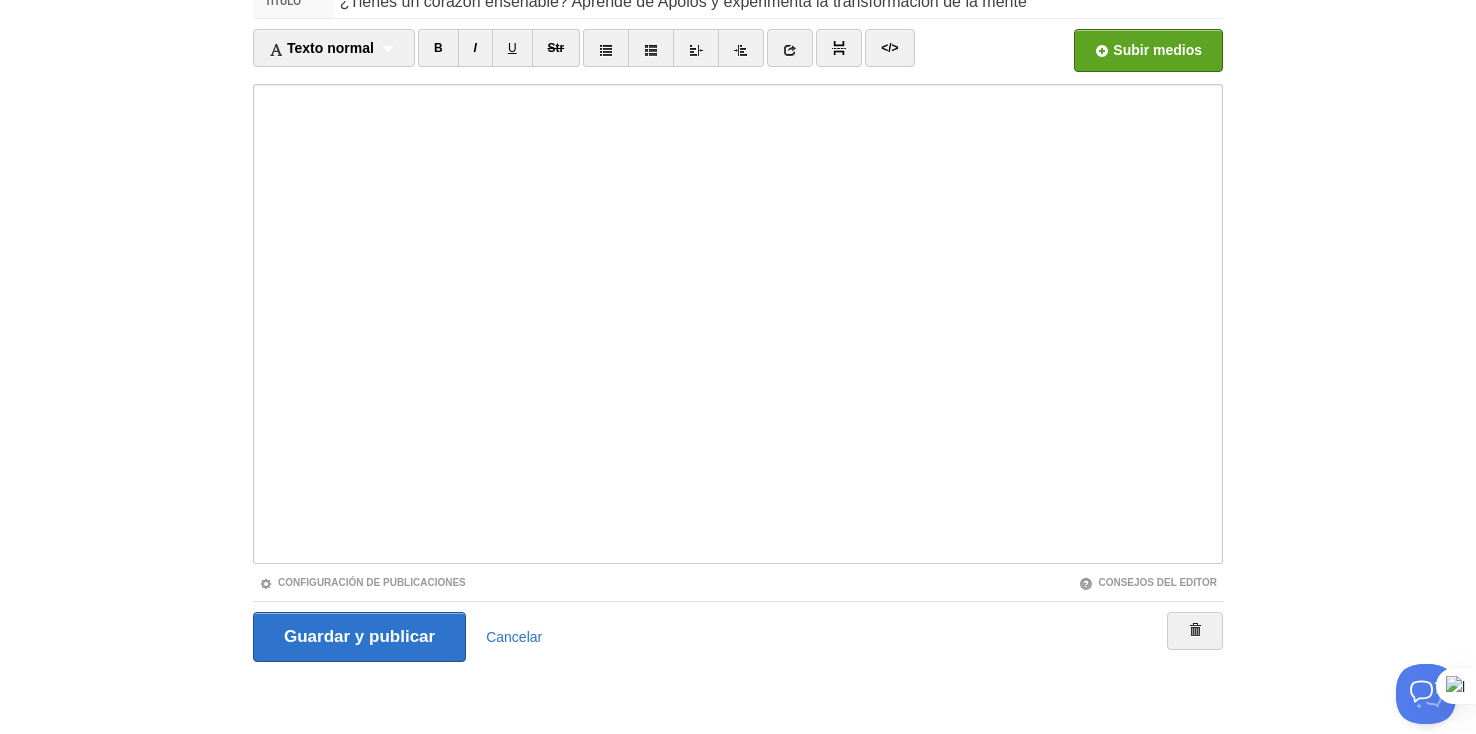 click on "Configuración de publicaciones" at bounding box center [495, 582] 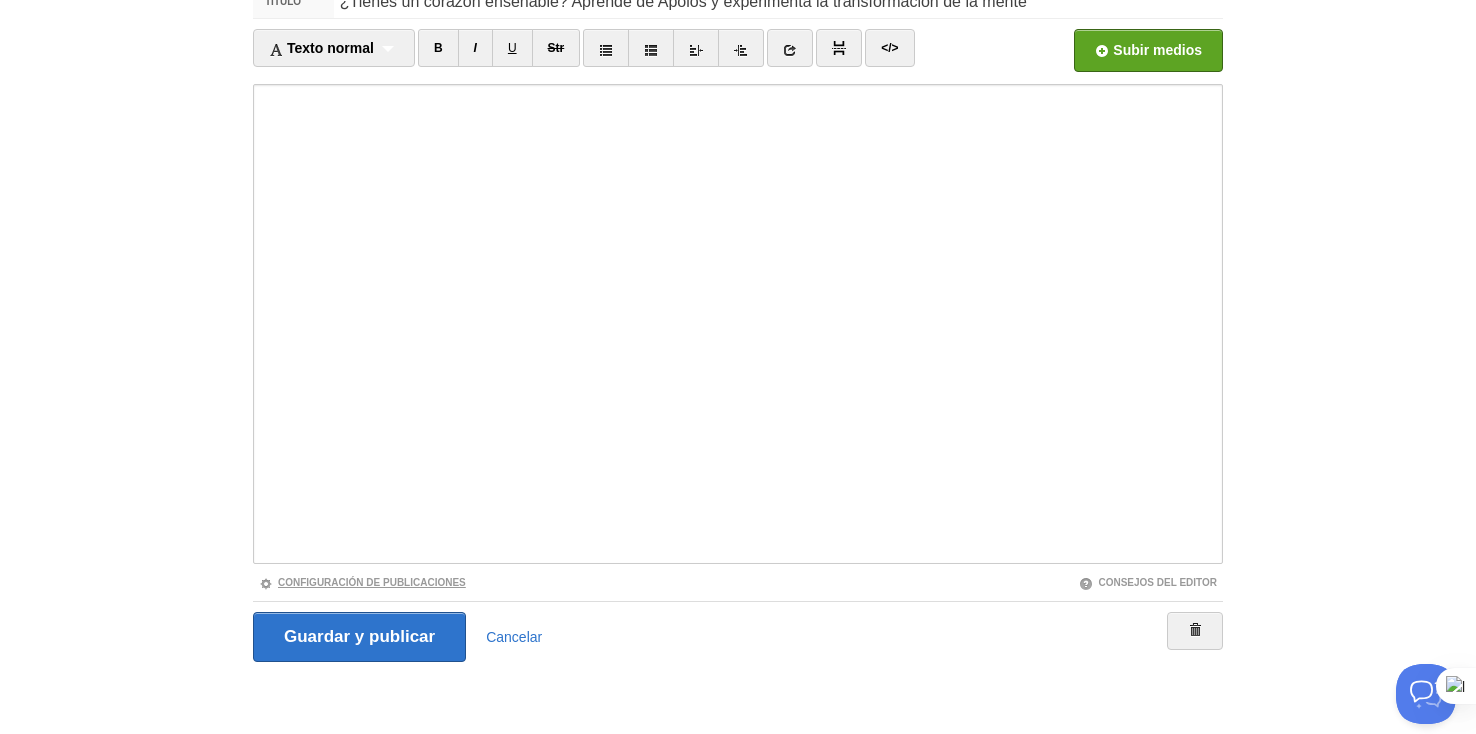 click on "Configuración de publicaciones" at bounding box center (362, 582) 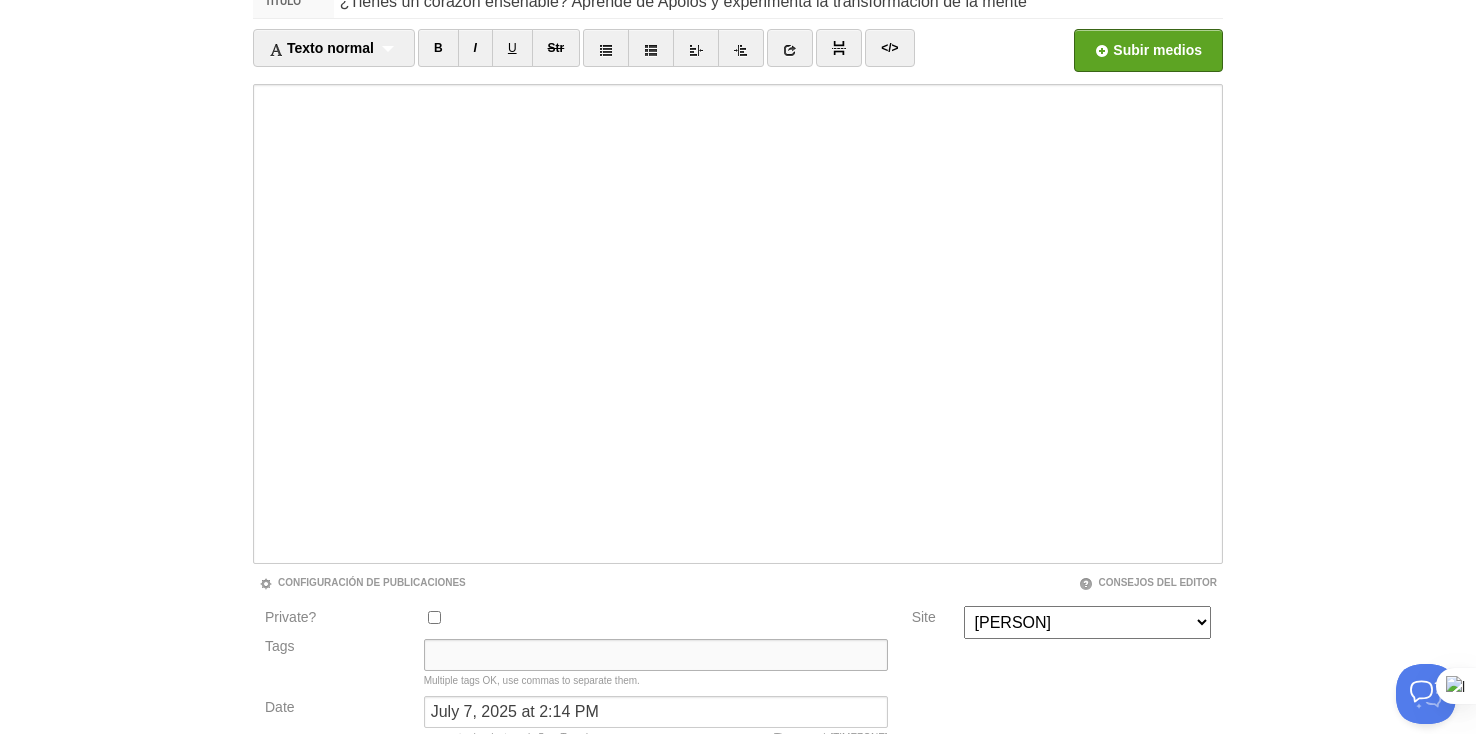 click on "Tags" at bounding box center [656, 655] 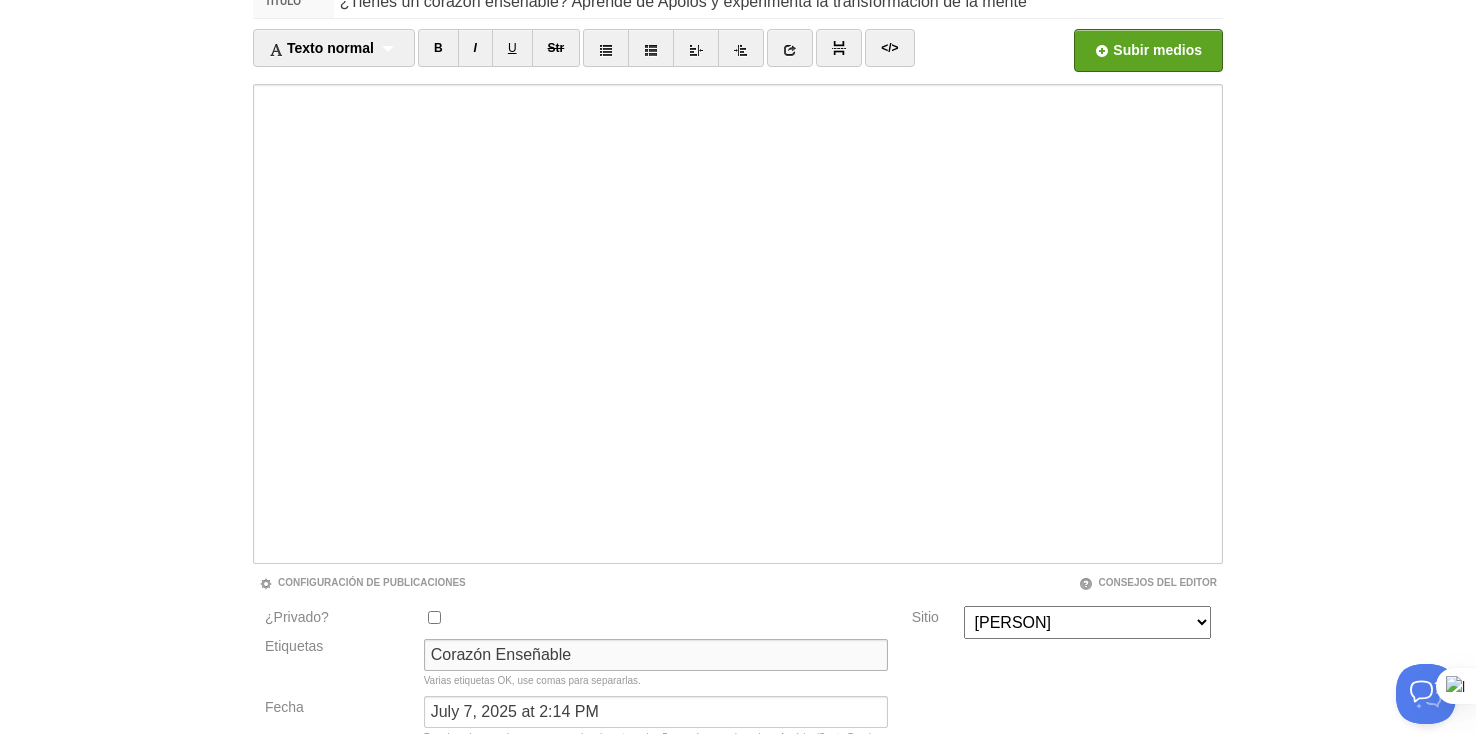 type on "Corazón Enseñable" 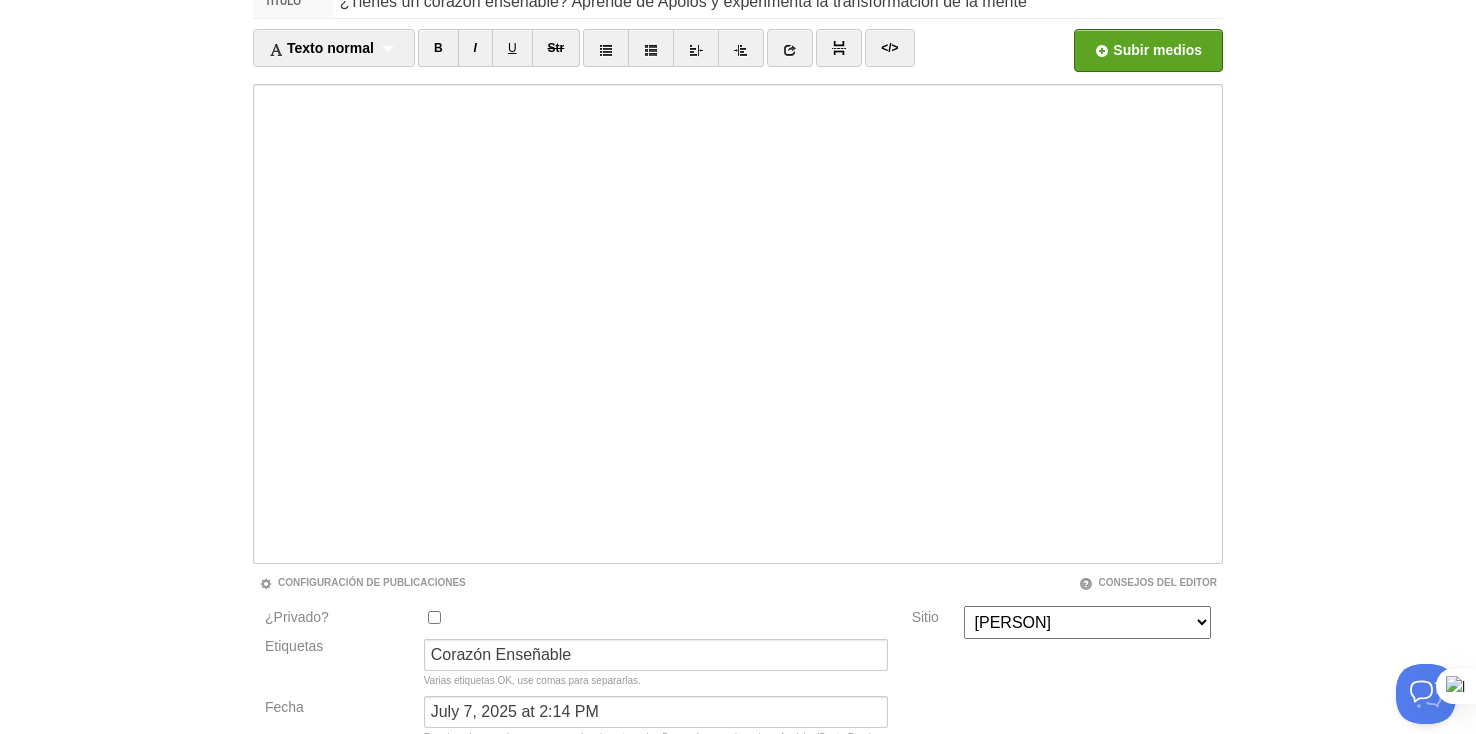 click on "¿Privado?
Etiquetas
Corazón Enseñable
Varias etiquetas OK, use comas para separarlas.
Fecha
July 7, 2025 at 2:14 PM
La zona horaria es  América/Santo Domingo
Por ejemplo, ayer, la semana pasada, el martes a las 5 p. m
Post image
Upload a post image
Remove post image
Browse Unsplash" at bounding box center [738, 679] 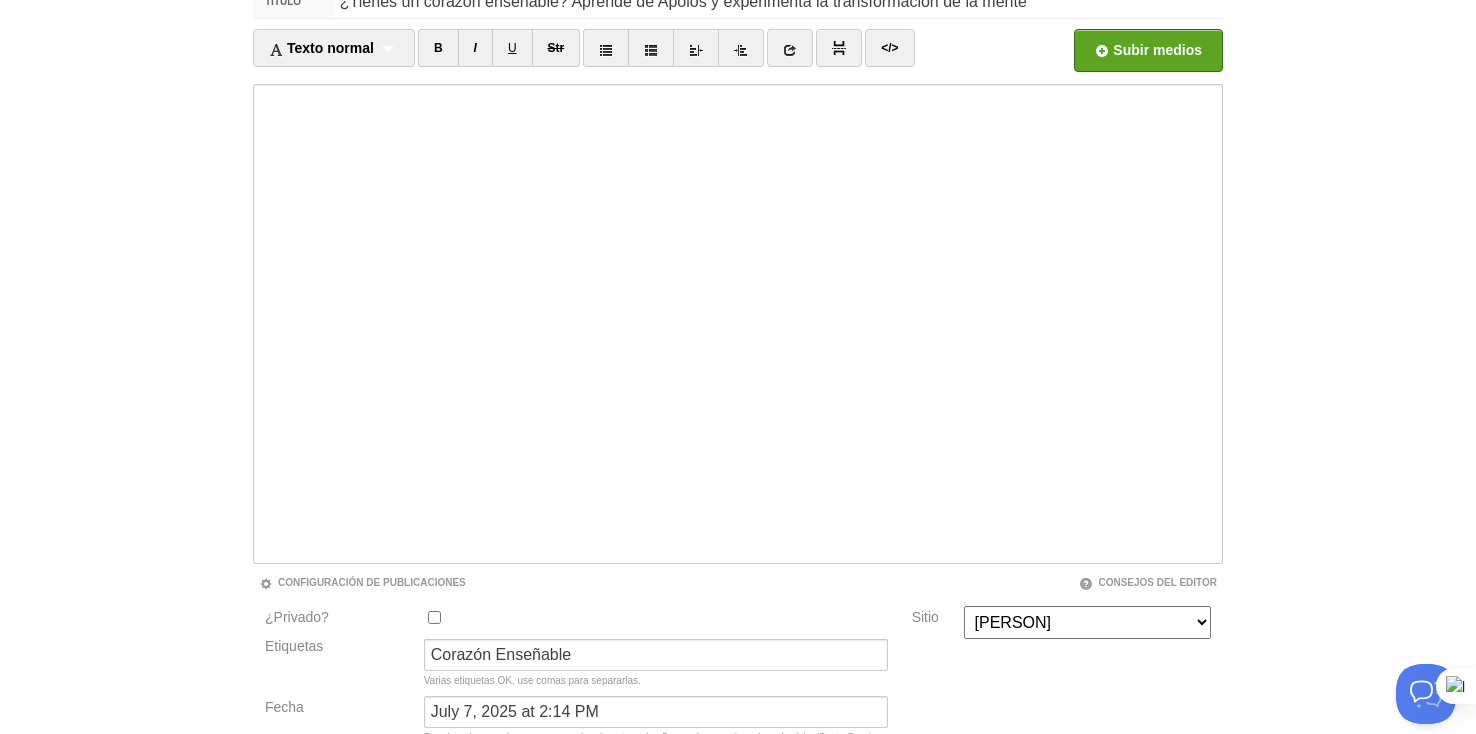 scroll, scrollTop: 316, scrollLeft: 0, axis: vertical 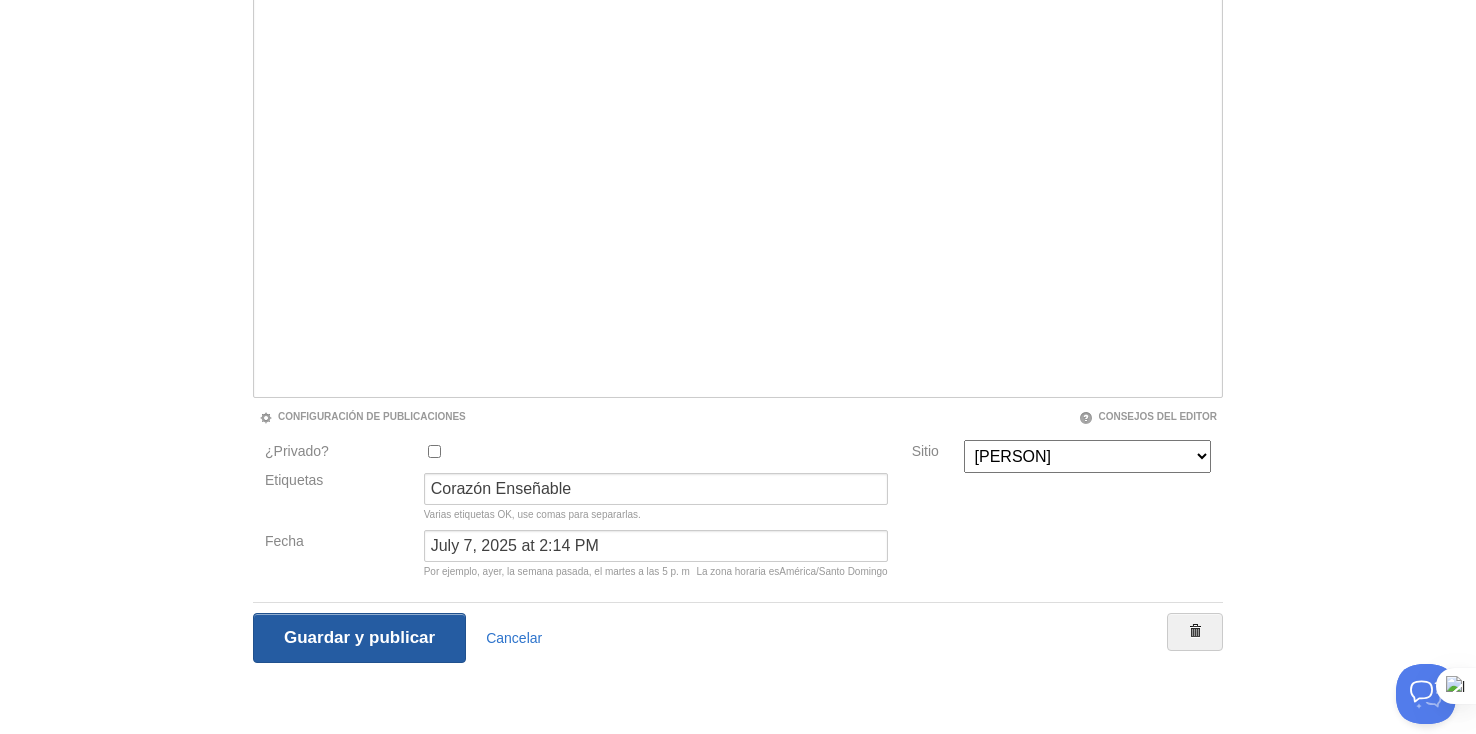 click on "Save and Publish" at bounding box center [359, 638] 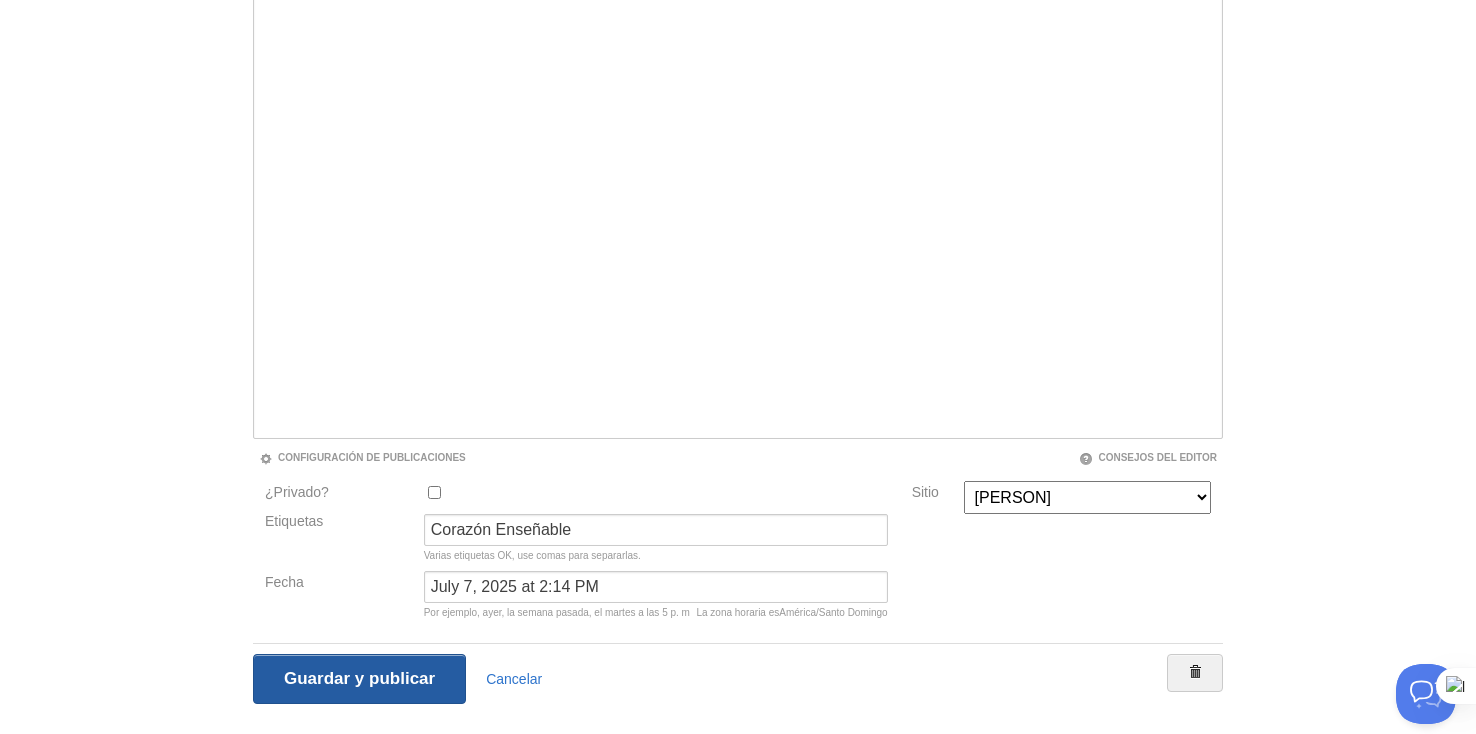scroll, scrollTop: 116, scrollLeft: 0, axis: vertical 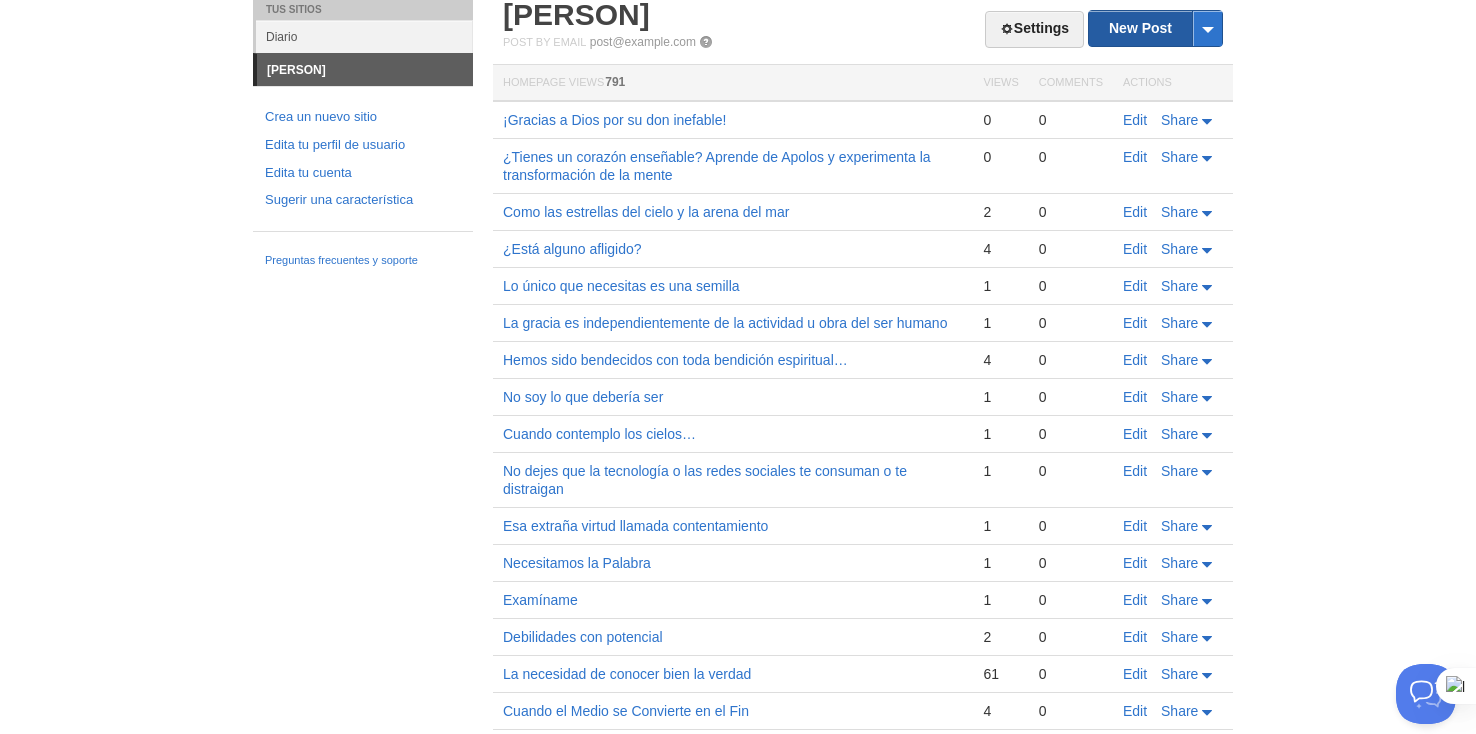 click on "New Post" at bounding box center [1155, 28] 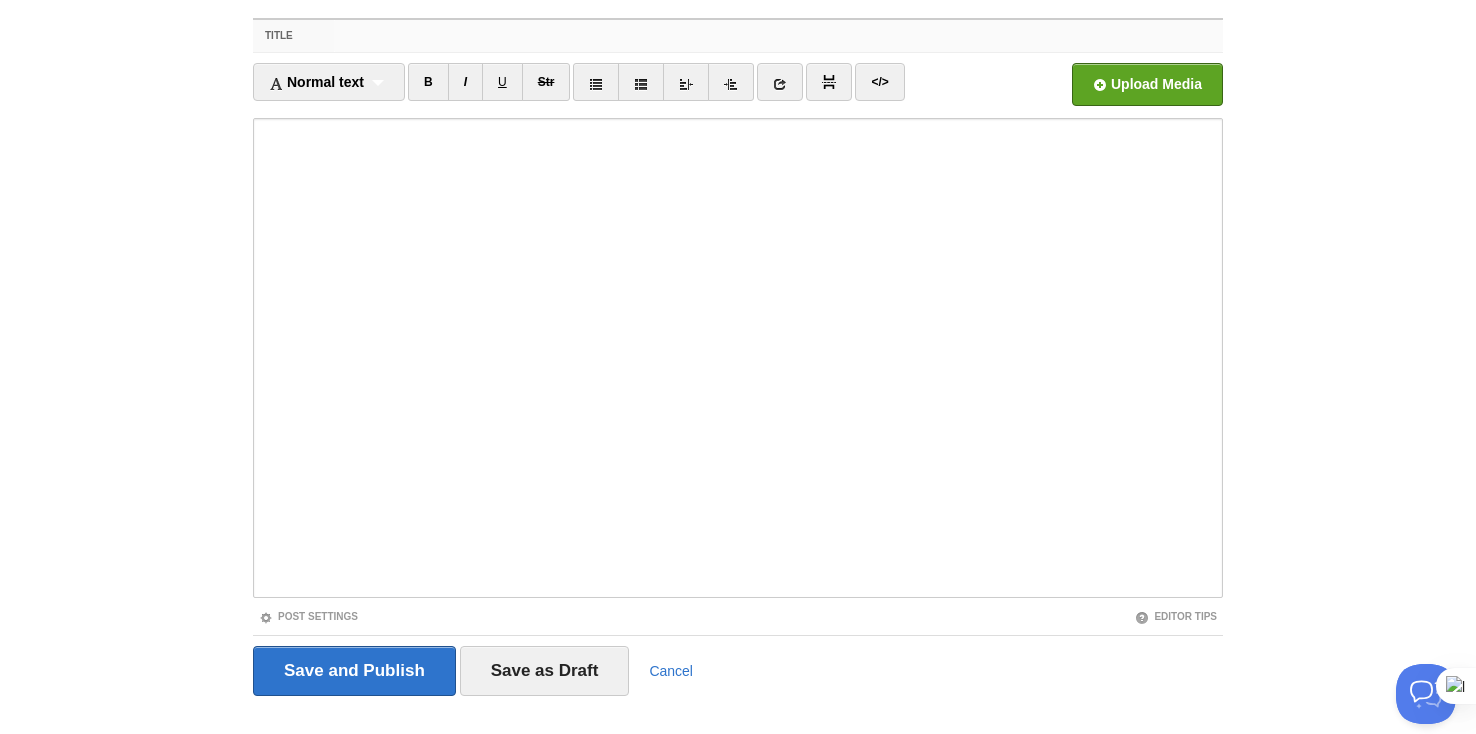 scroll, scrollTop: 0, scrollLeft: 0, axis: both 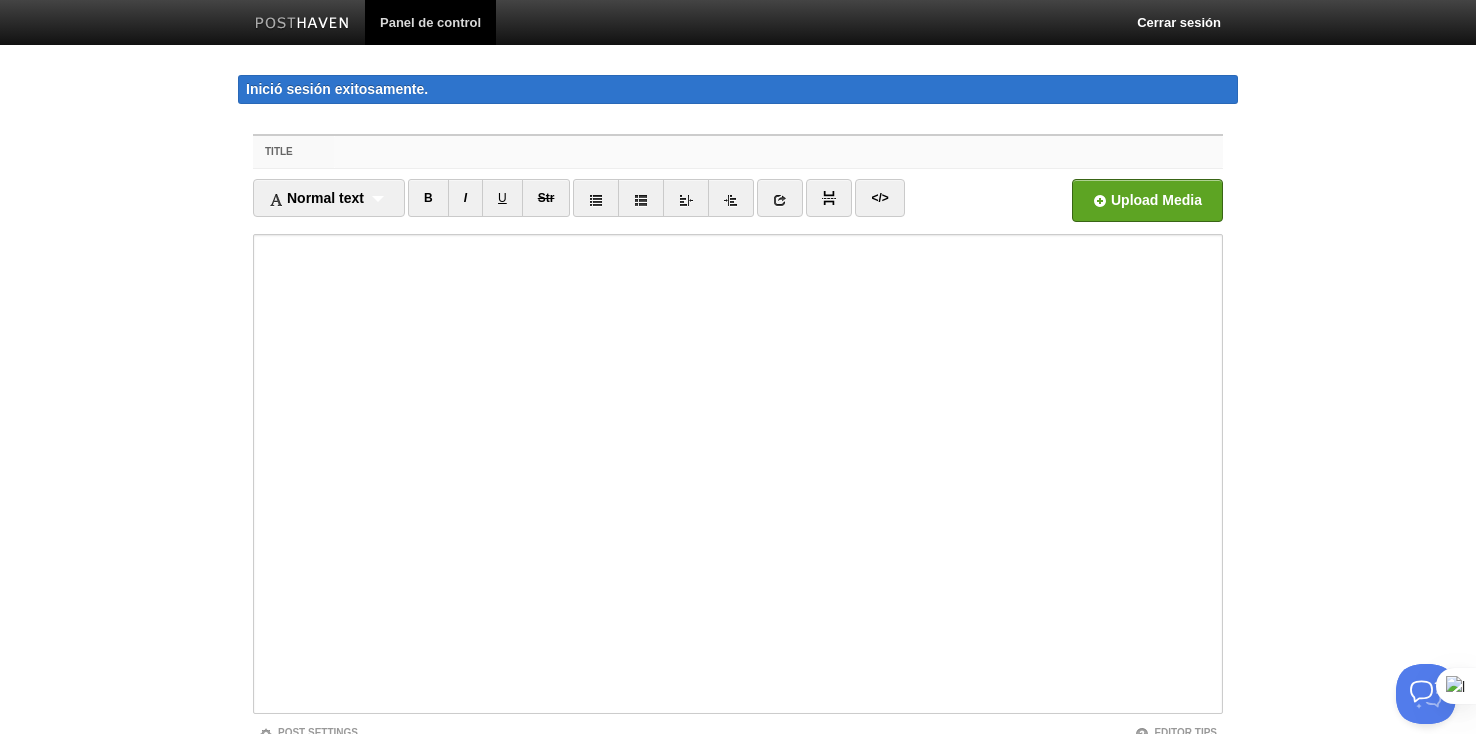 click on "Title" at bounding box center (778, 152) 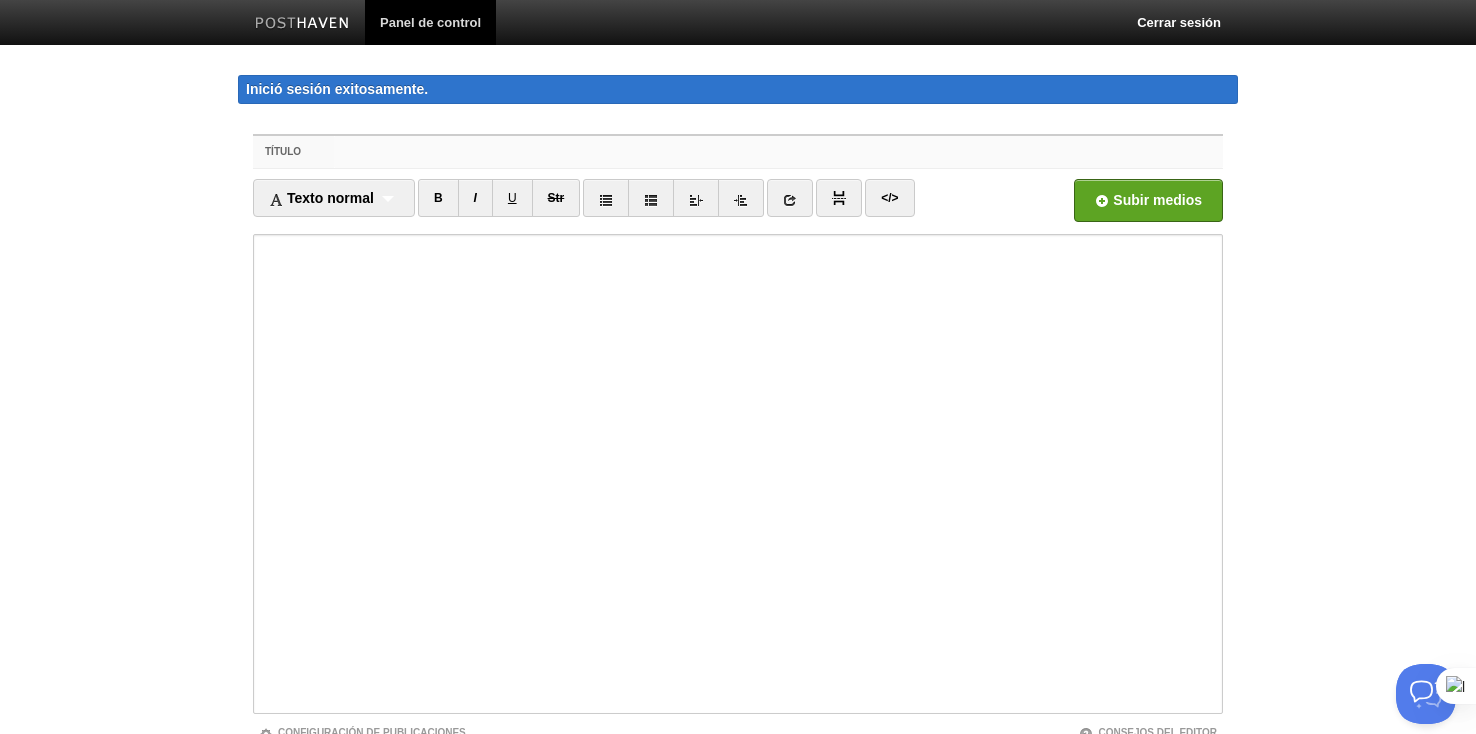 paste on "John Baillie oraba diciendo…" 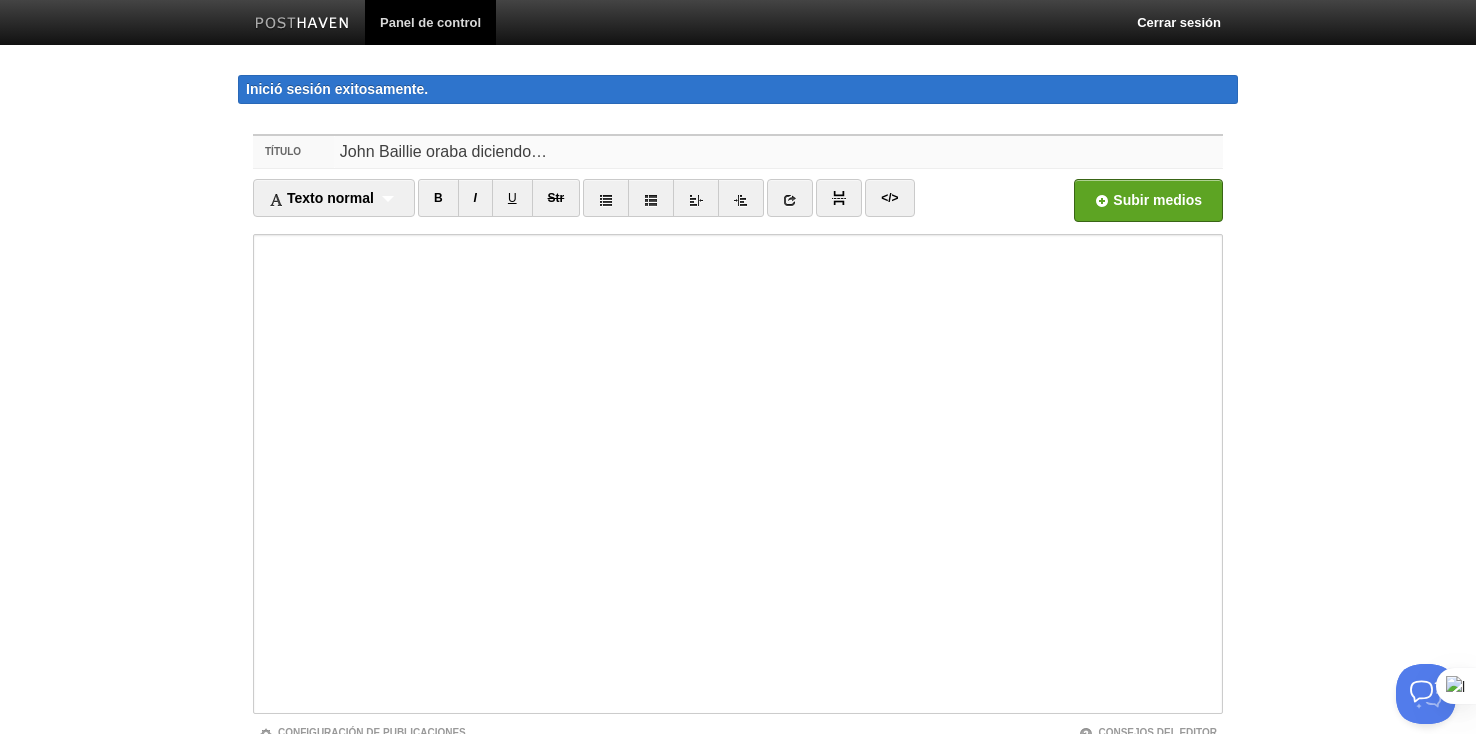 type on "John Baillie oraba diciendo…" 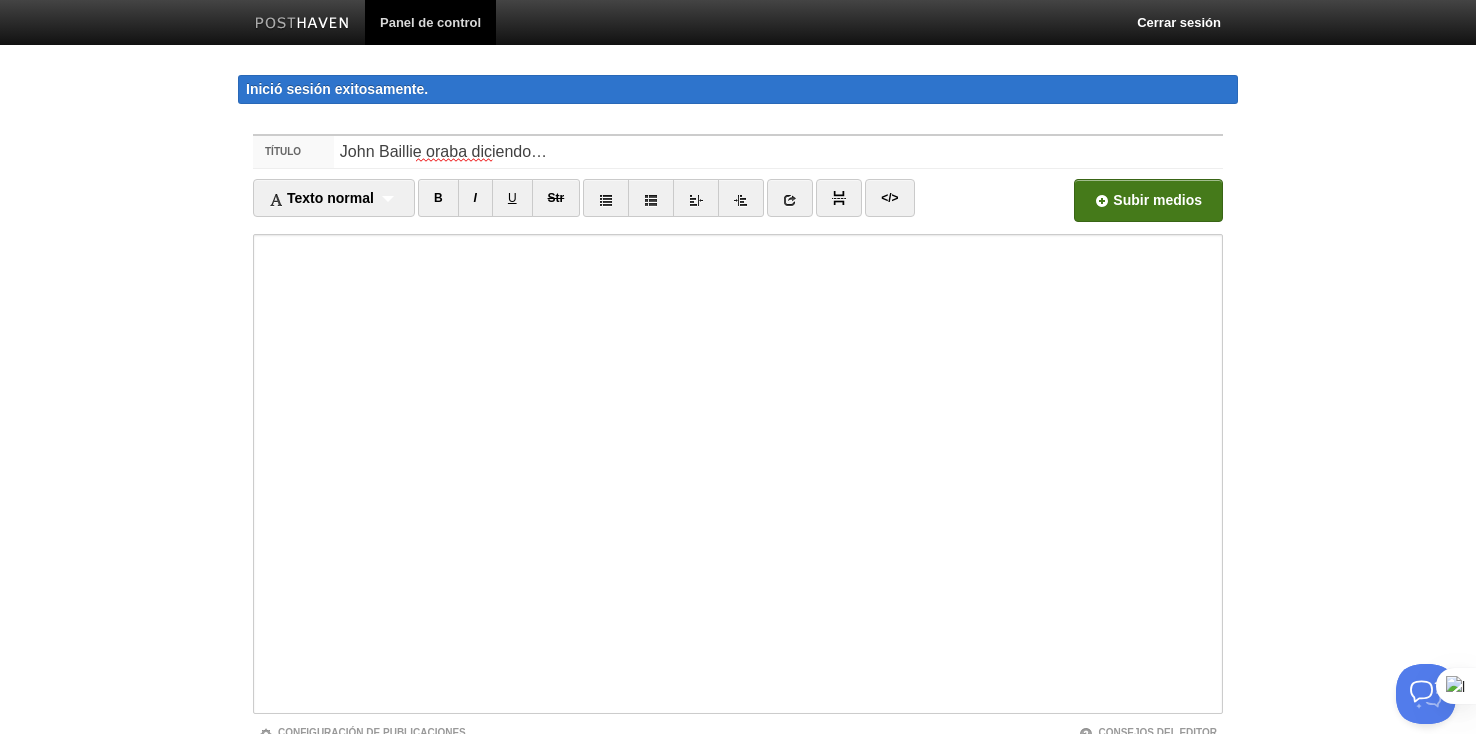 click at bounding box center (544, 206) 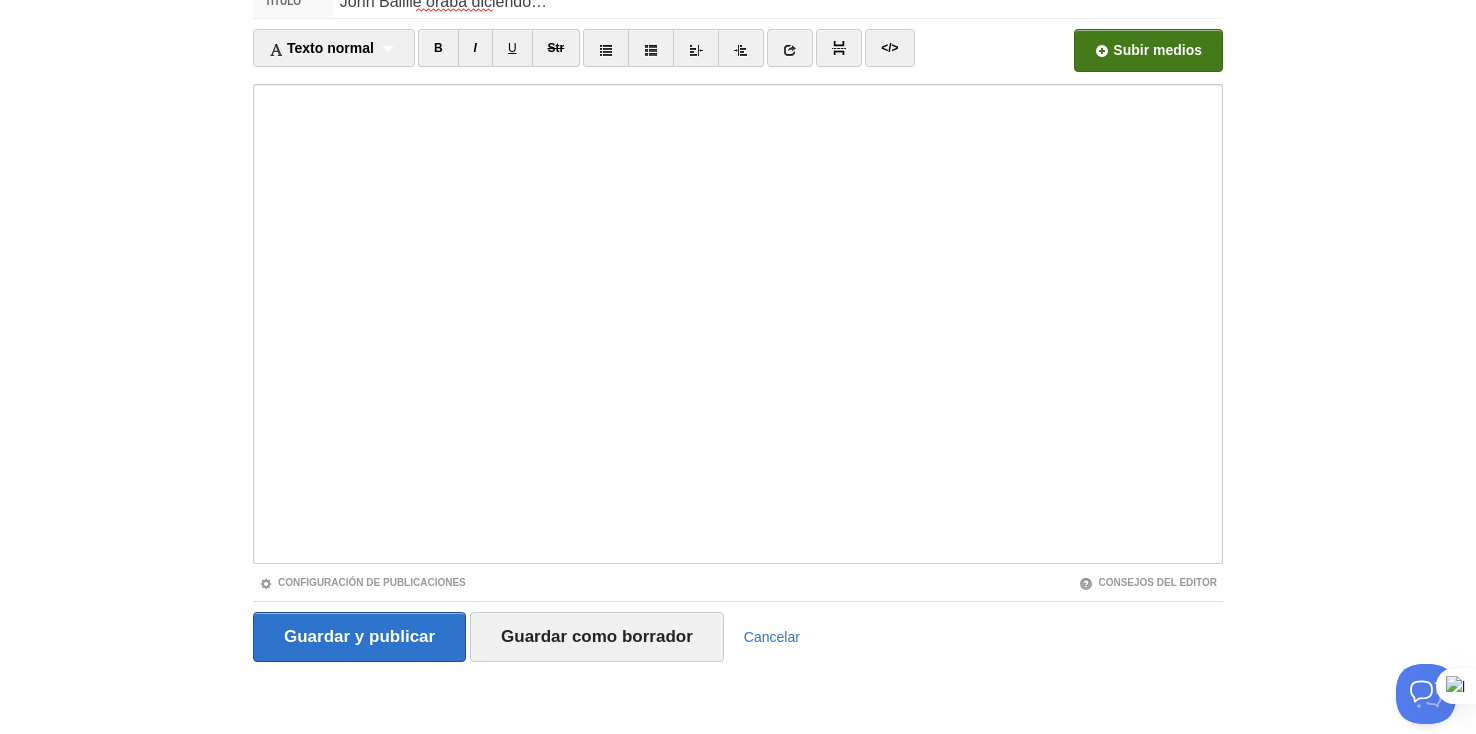 click on "Configuración de publicaciones" at bounding box center (495, 582) 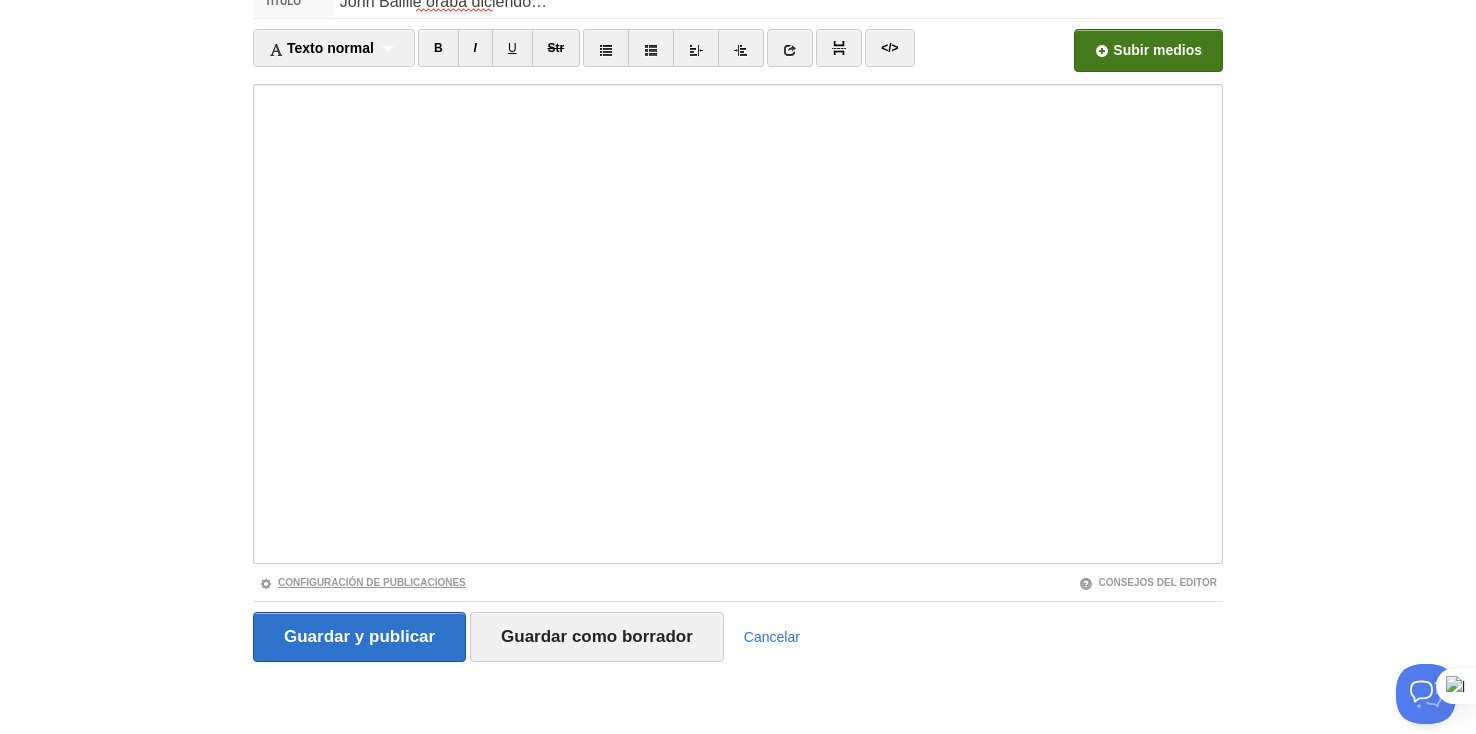 click on "Configuración de publicaciones" at bounding box center (362, 582) 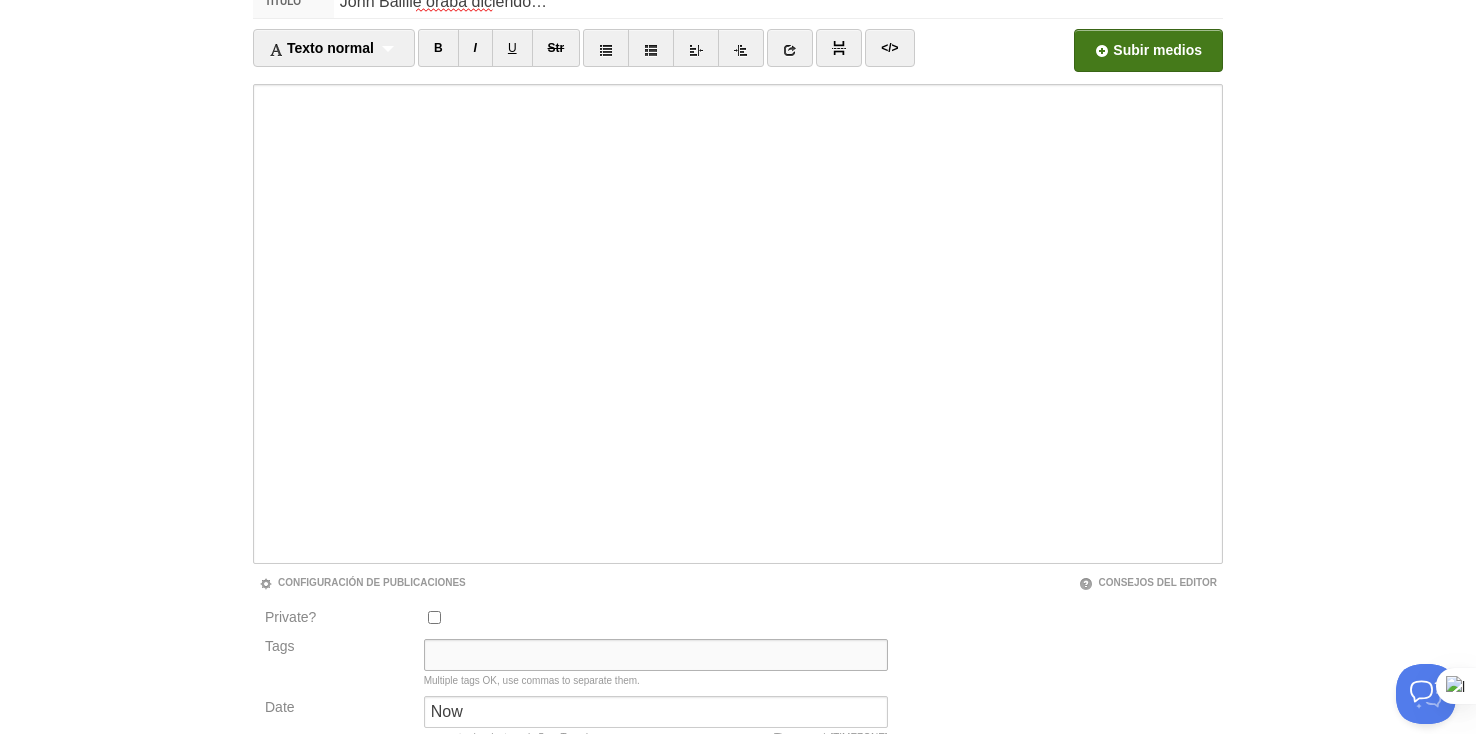 click on "Tags" at bounding box center (656, 655) 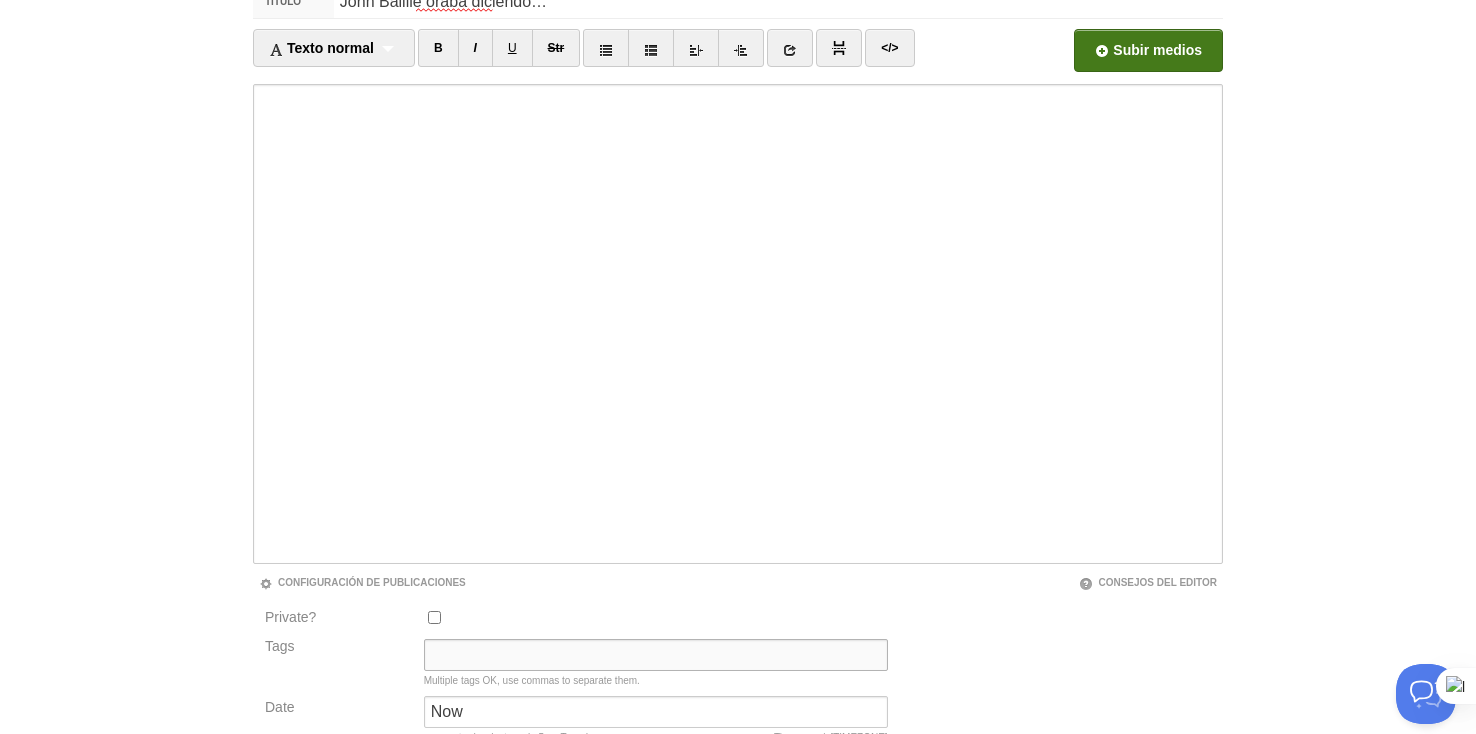 paste on "[NAME]" 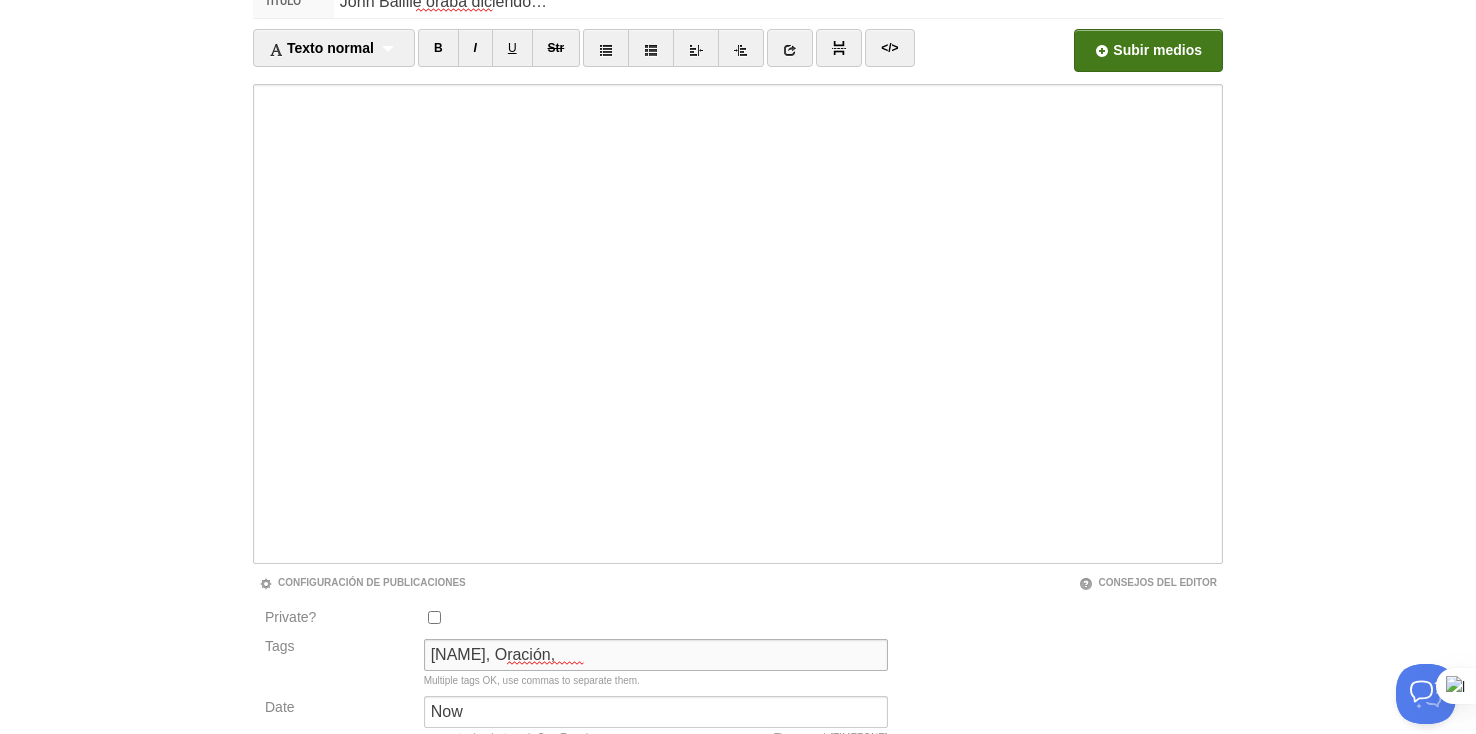 type on "[NAME], Oración," 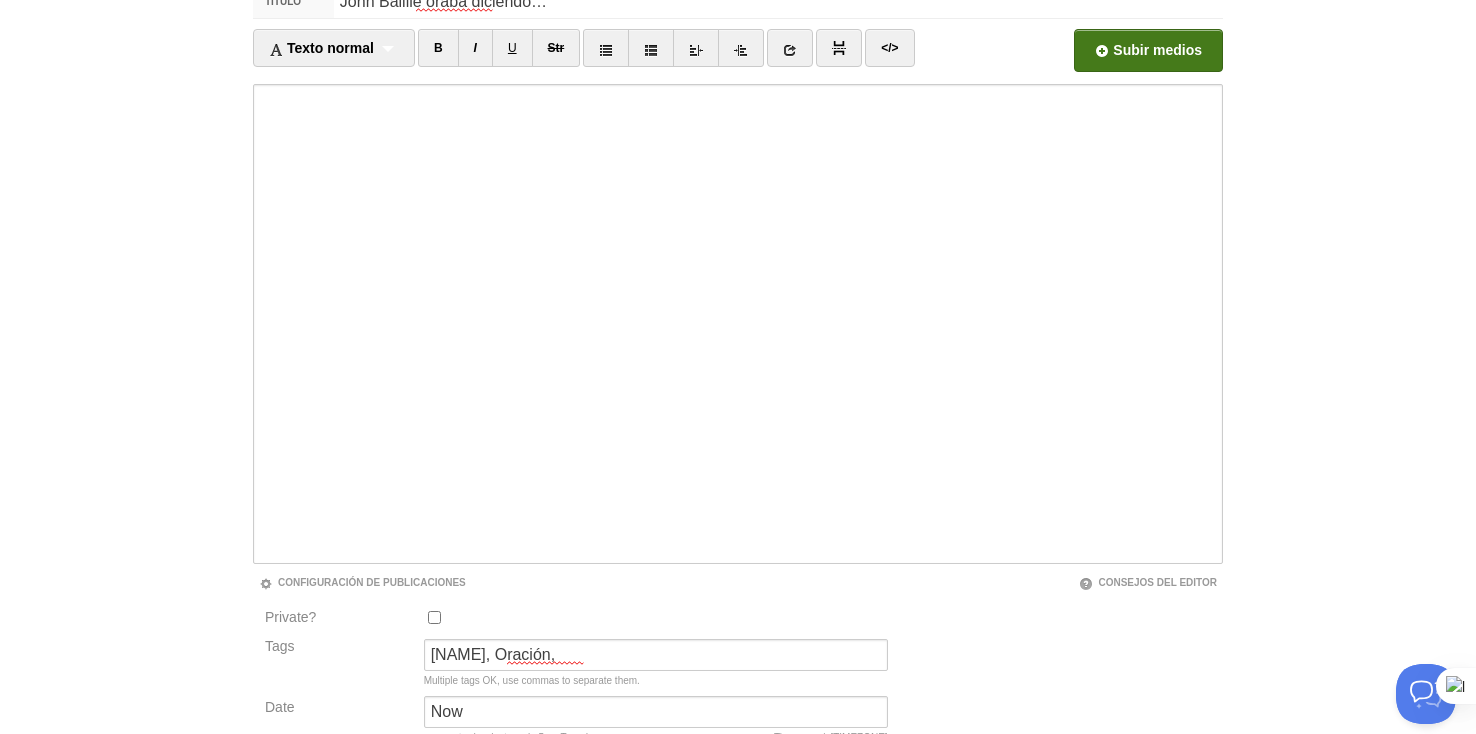 click on "Título
[FIRST] [LAST] oraba diciendo…
Texto normal
Normal text
Heading 1
Heading 2
Heading 3
B
I
U
Str
×" at bounding box center (738, 430) 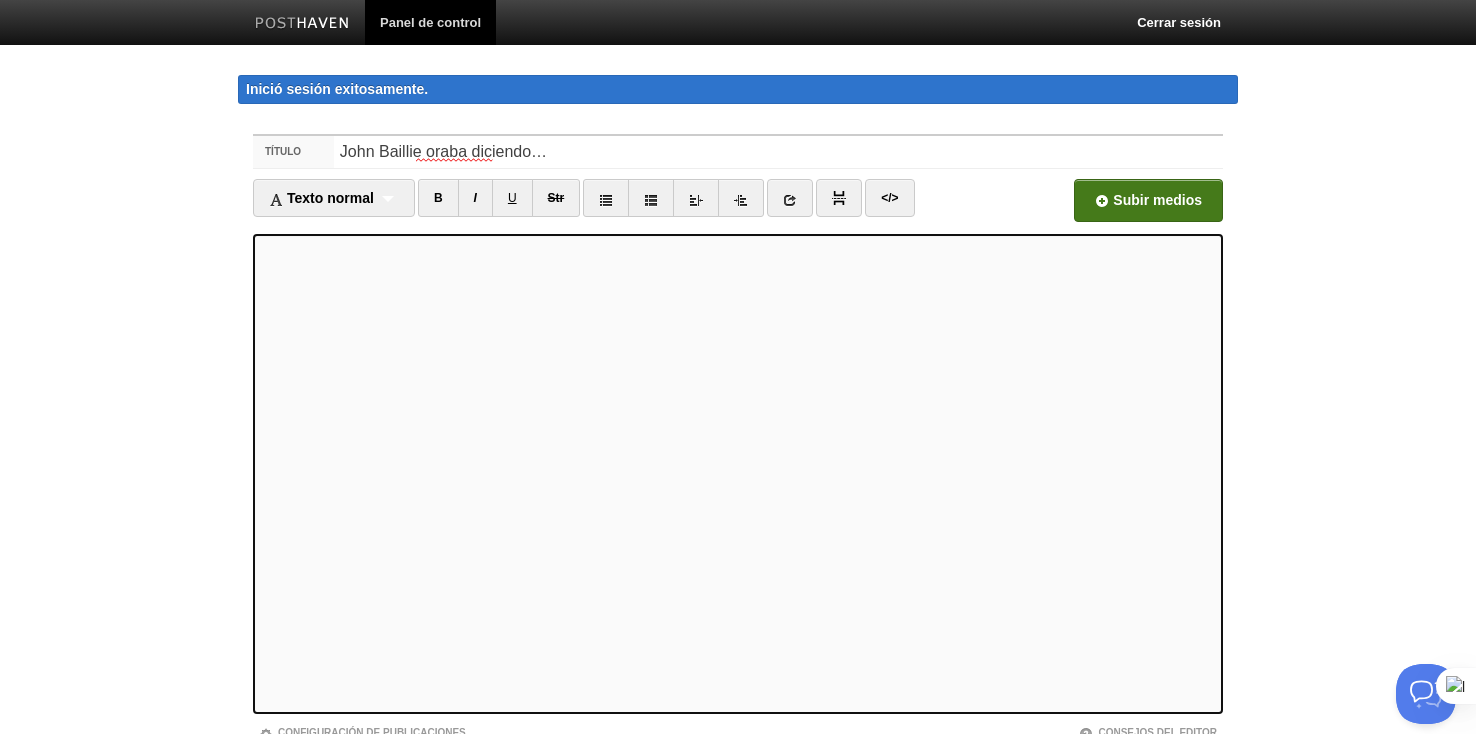 scroll, scrollTop: 350, scrollLeft: 0, axis: vertical 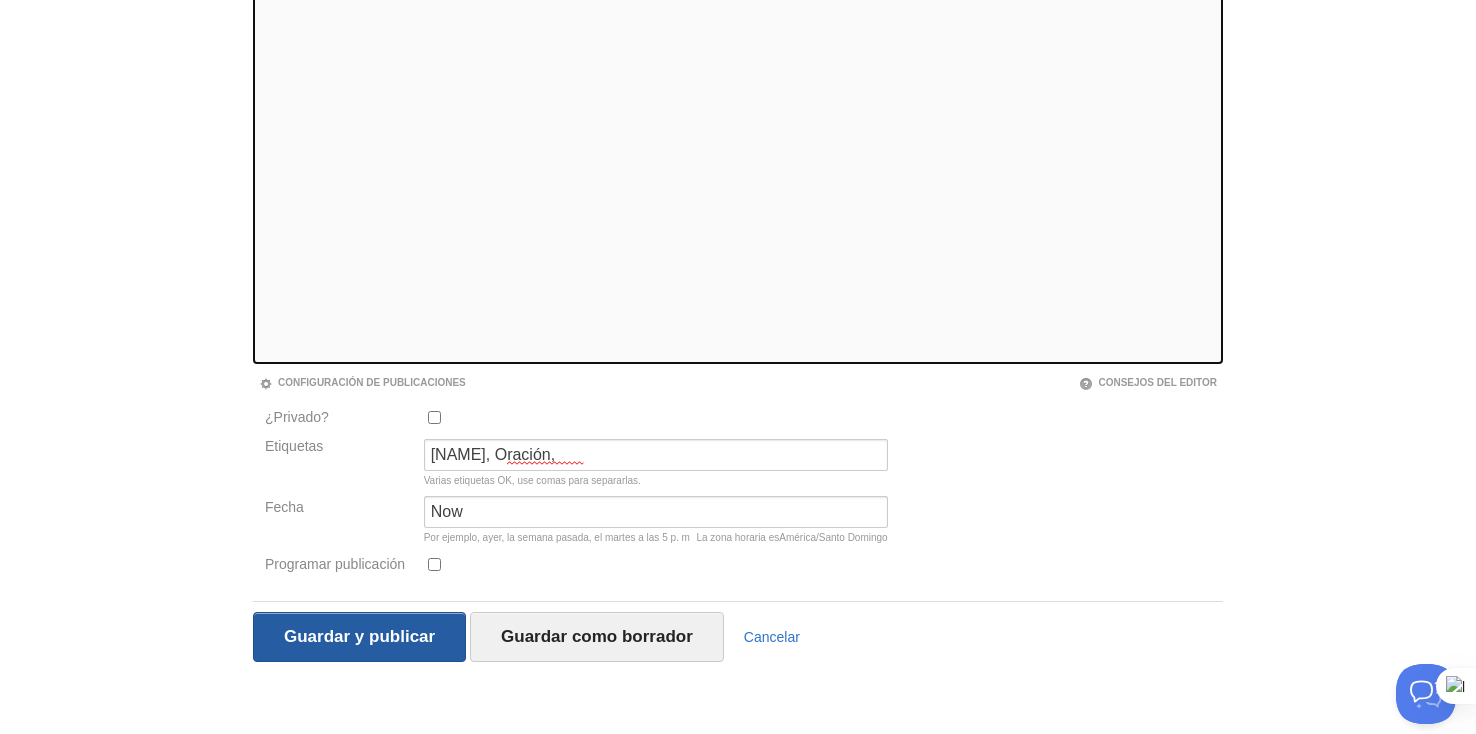 click on "Save and Publish" at bounding box center (359, 637) 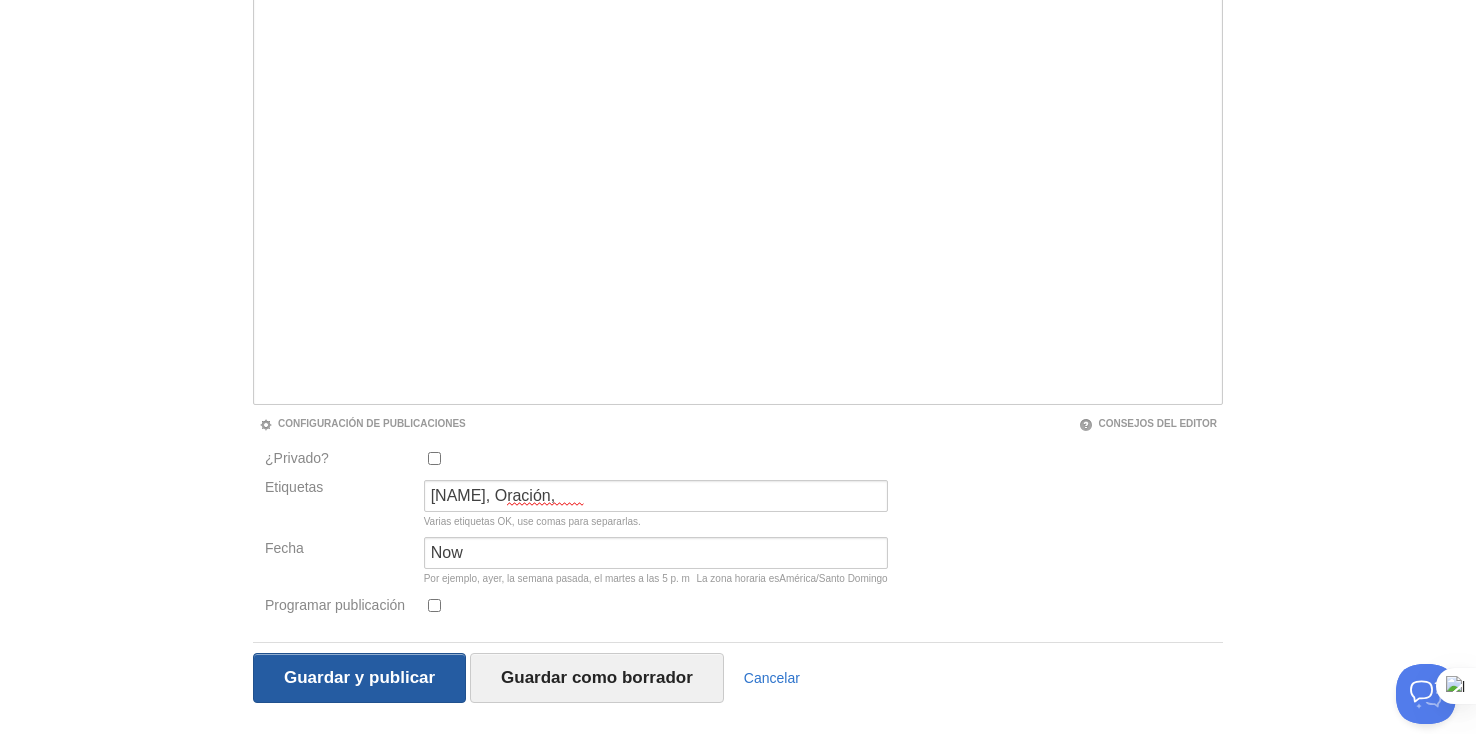 scroll, scrollTop: 115, scrollLeft: 0, axis: vertical 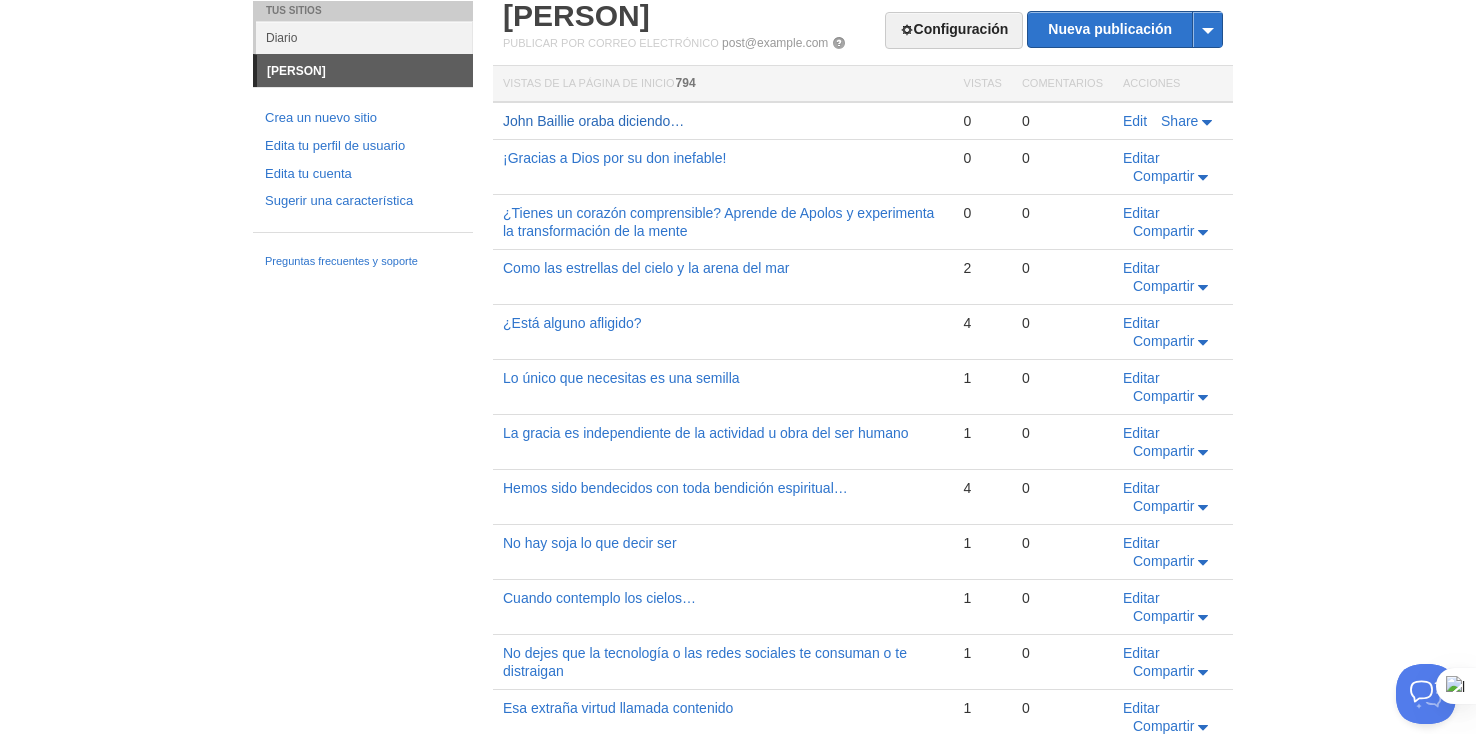 click on "John Baillie oraba diciendo…" at bounding box center [593, 121] 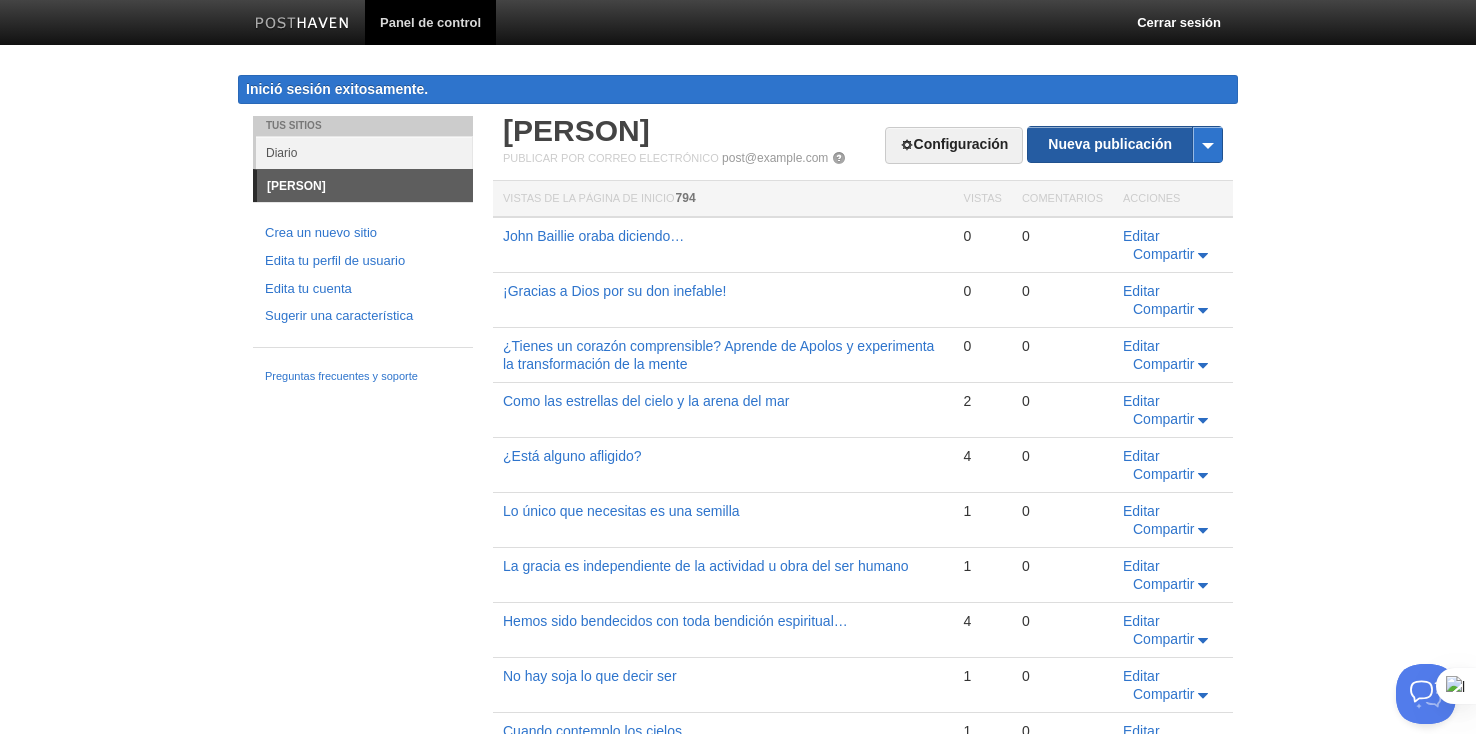 click on "Nueva publicación" at bounding box center (1125, 144) 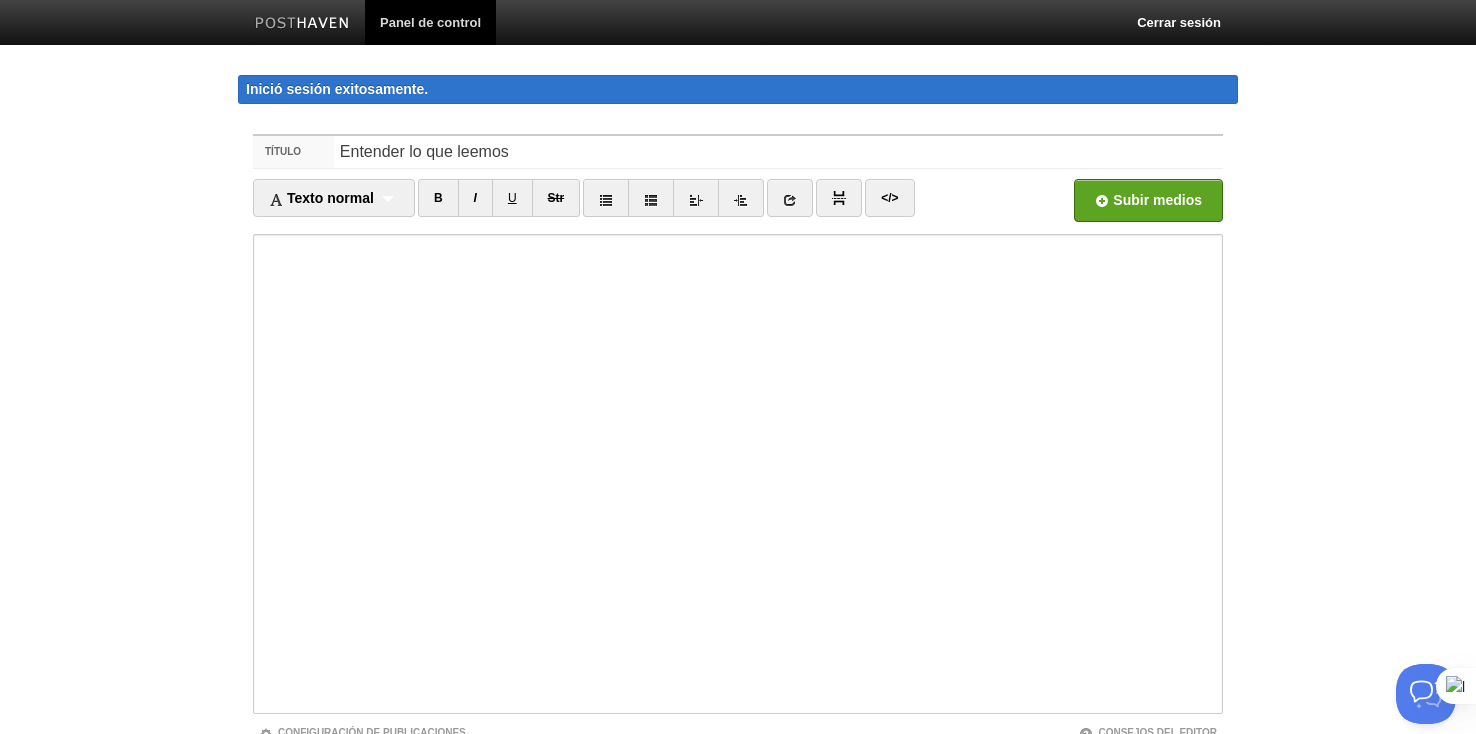 type on "Entender lo que leemos" 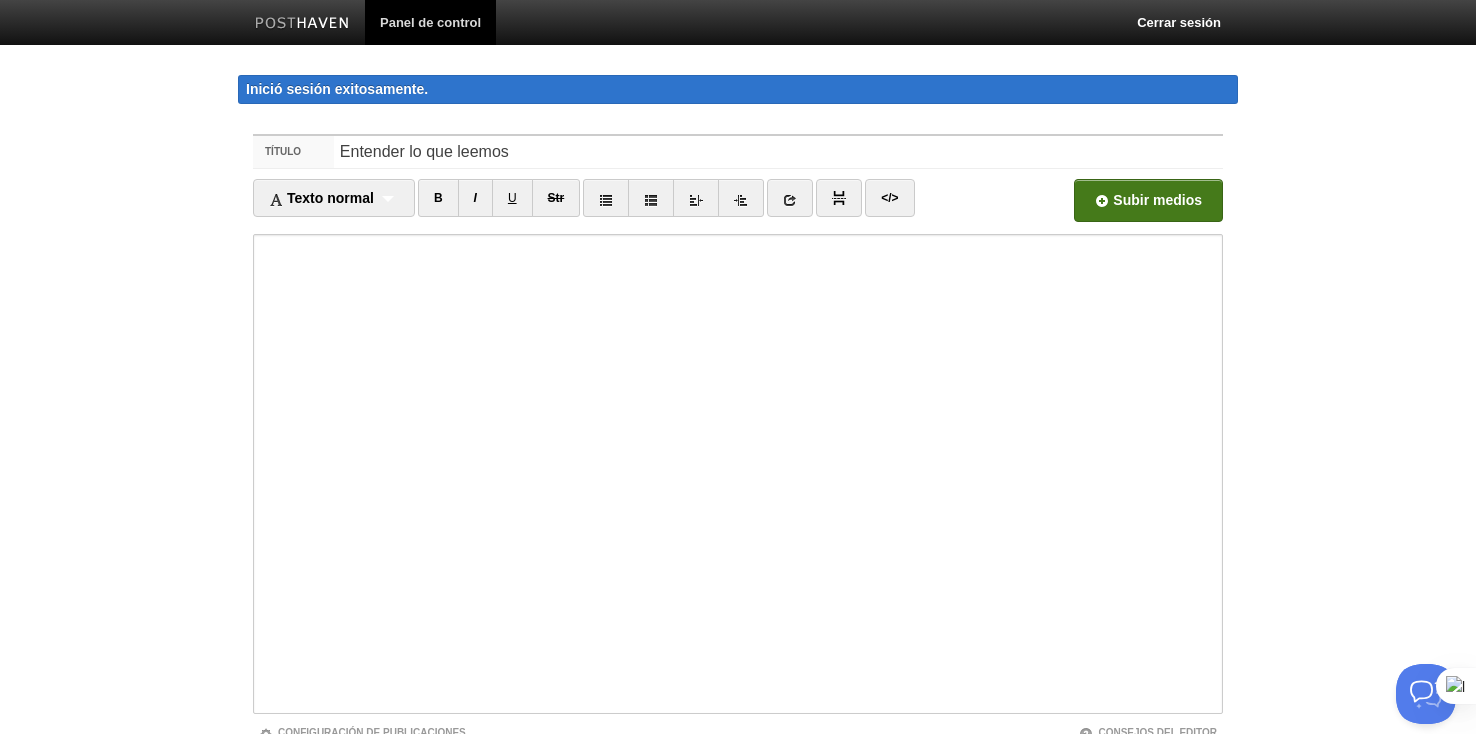 click at bounding box center (544, 206) 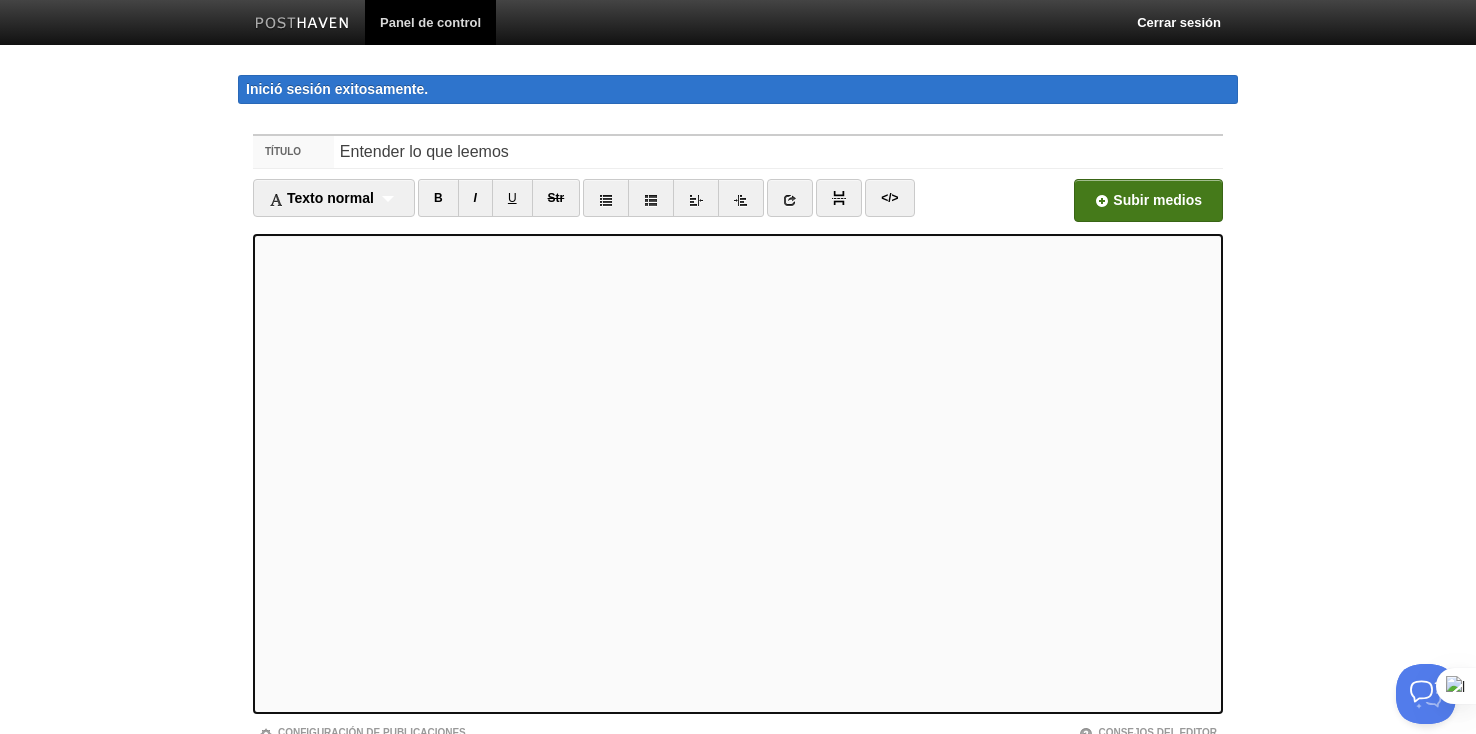 scroll, scrollTop: 150, scrollLeft: 0, axis: vertical 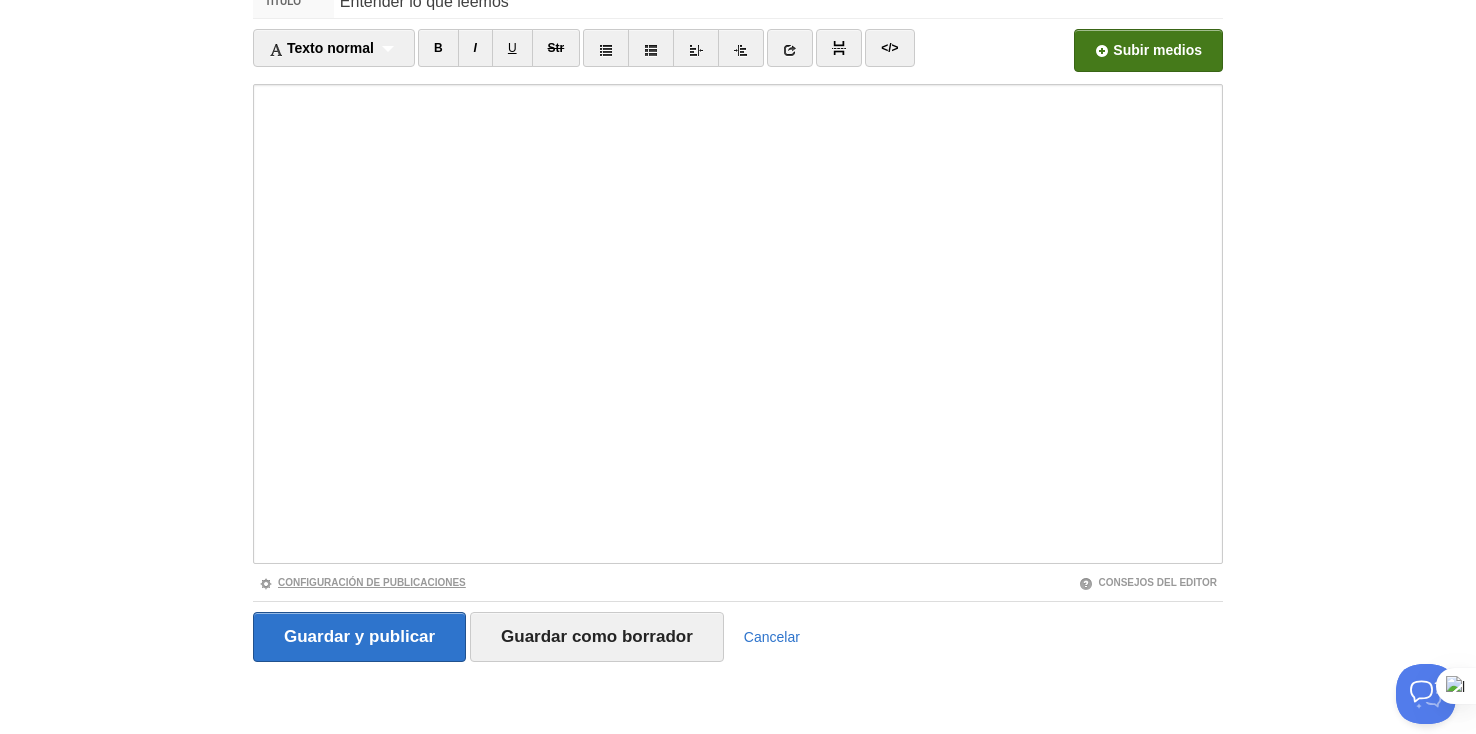 click on "Configuración de publicaciones" at bounding box center [362, 582] 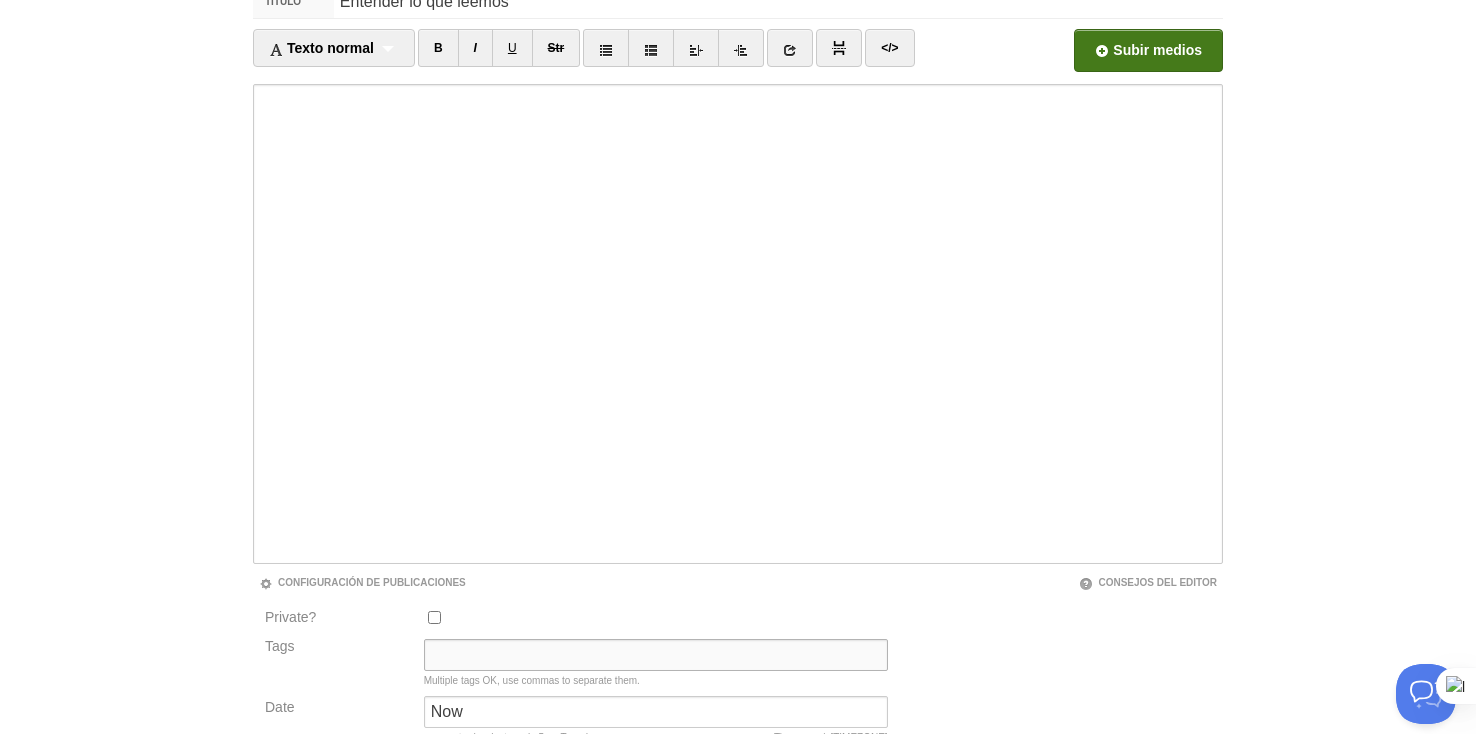 click on "Tags" at bounding box center (656, 655) 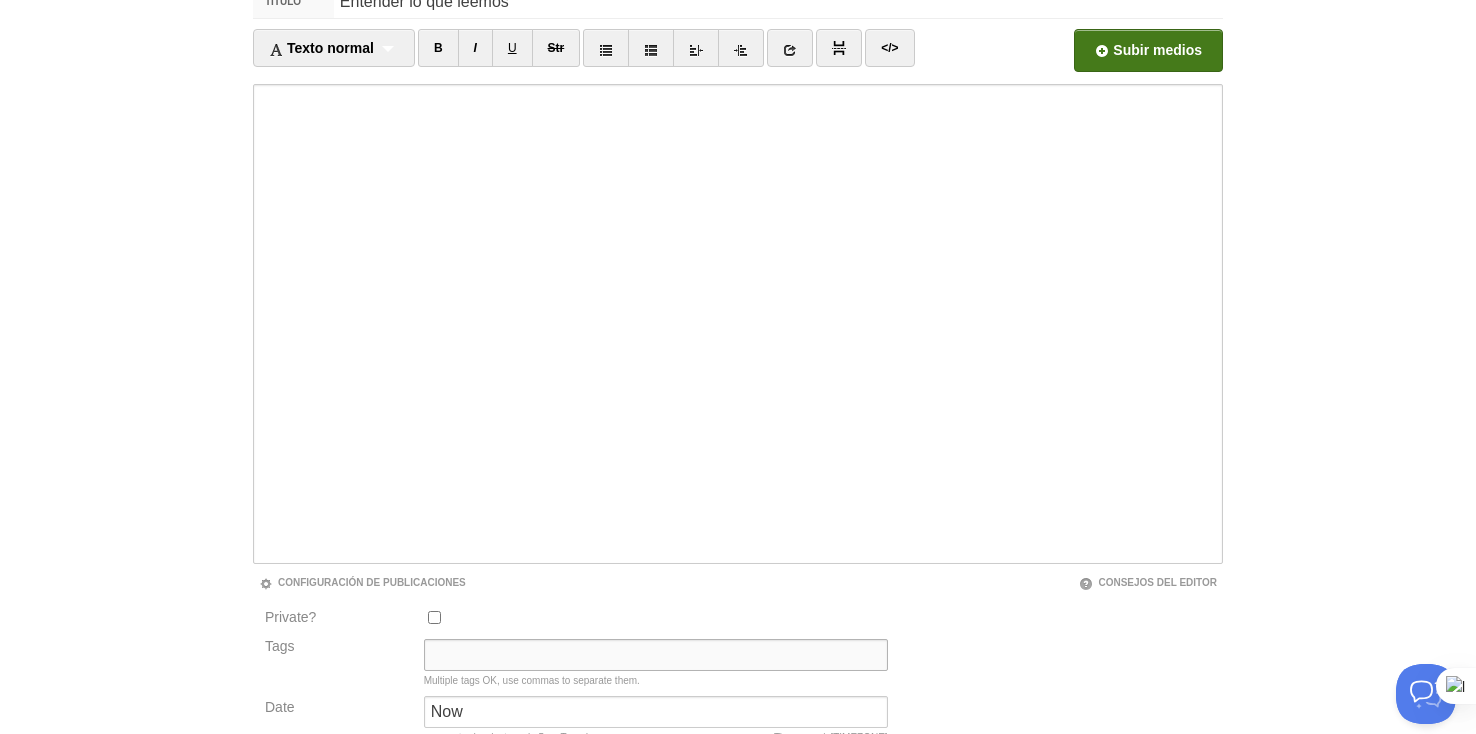 paste on "[PERSON], Entender, Leer" 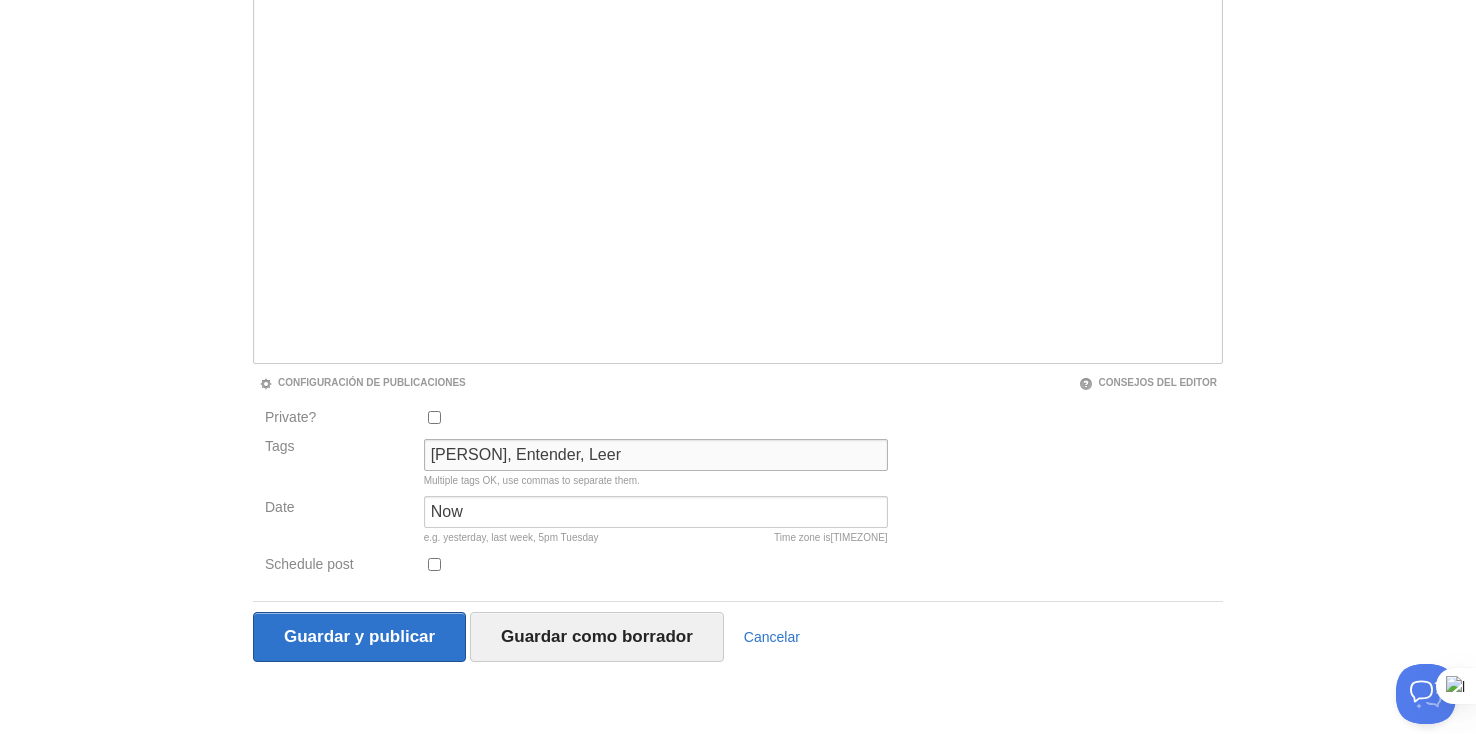 scroll, scrollTop: 0, scrollLeft: 0, axis: both 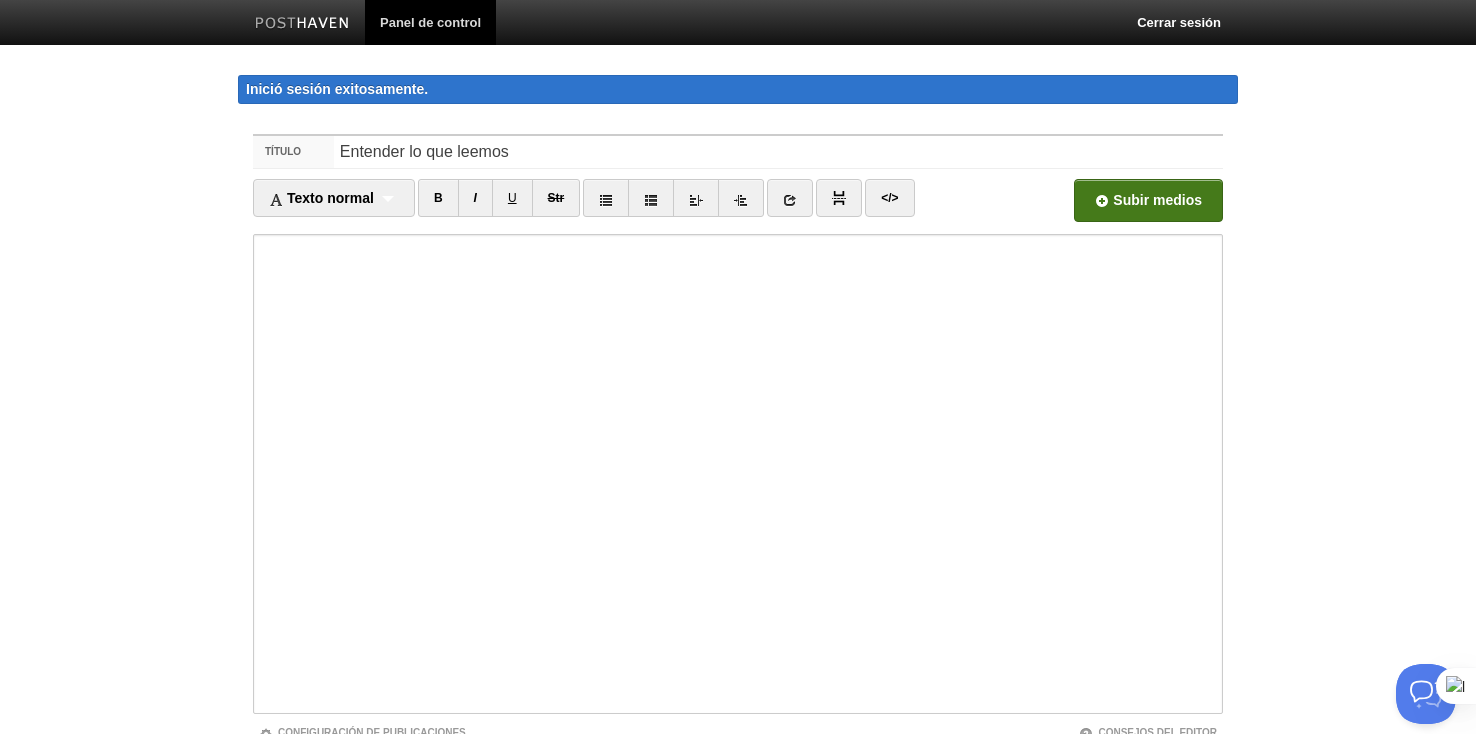type on "[PERSON], Entender, Leer" 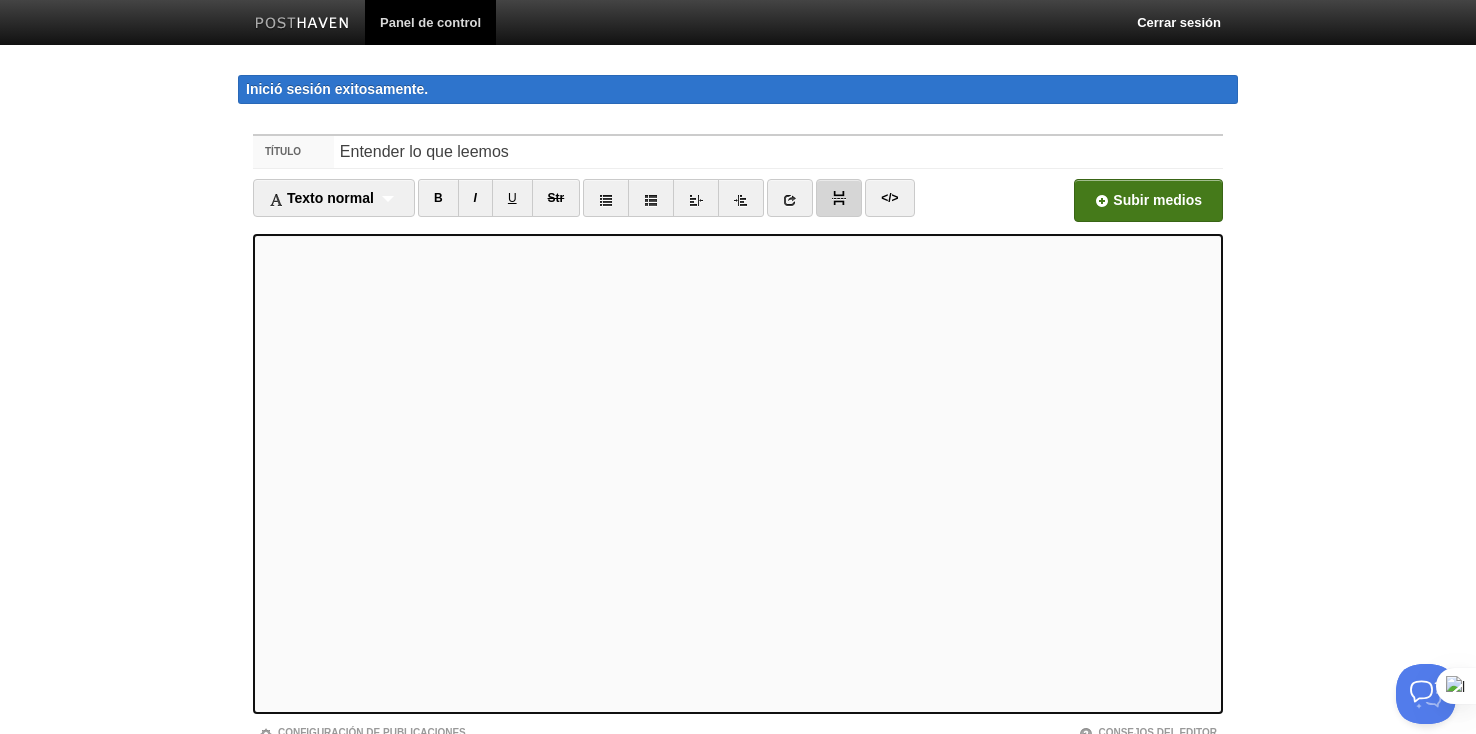 click at bounding box center (839, 198) 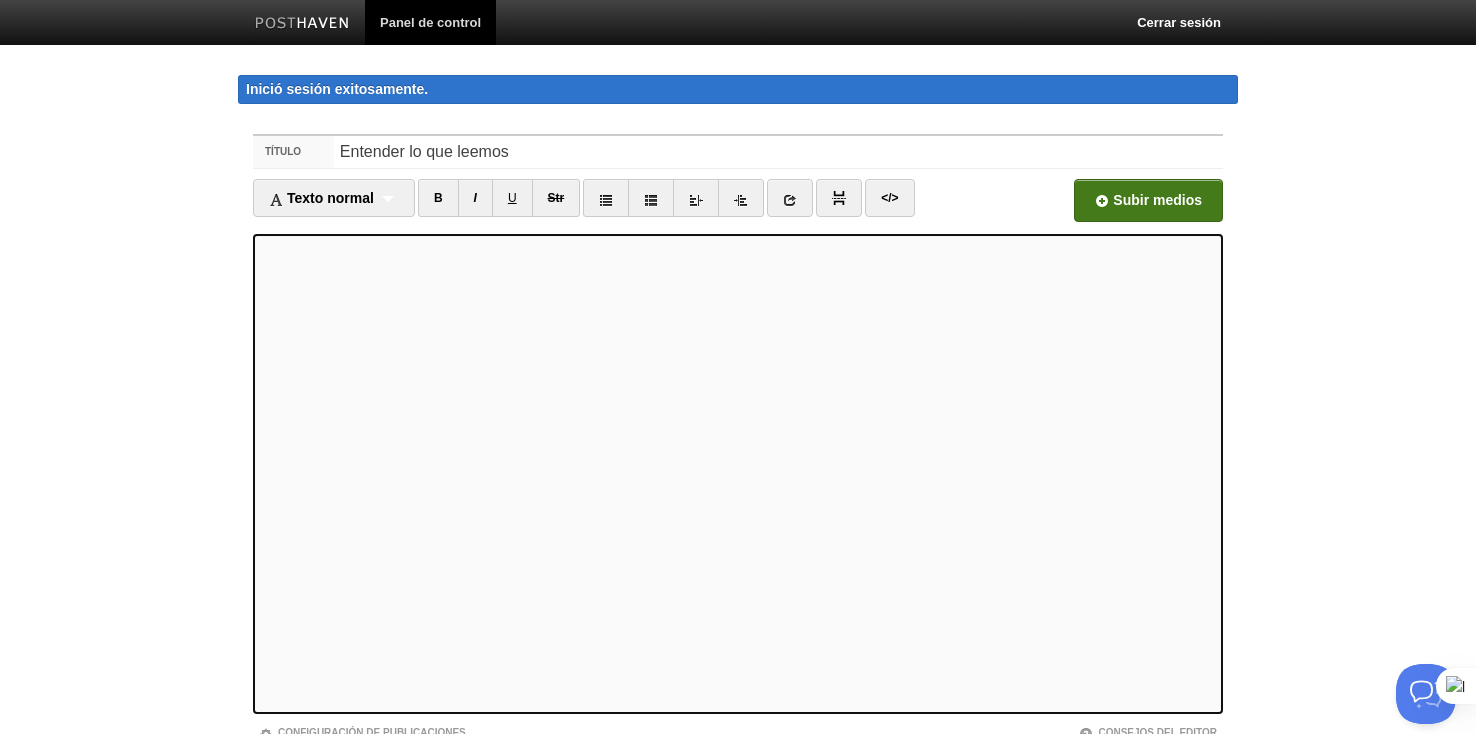 scroll, scrollTop: 350, scrollLeft: 0, axis: vertical 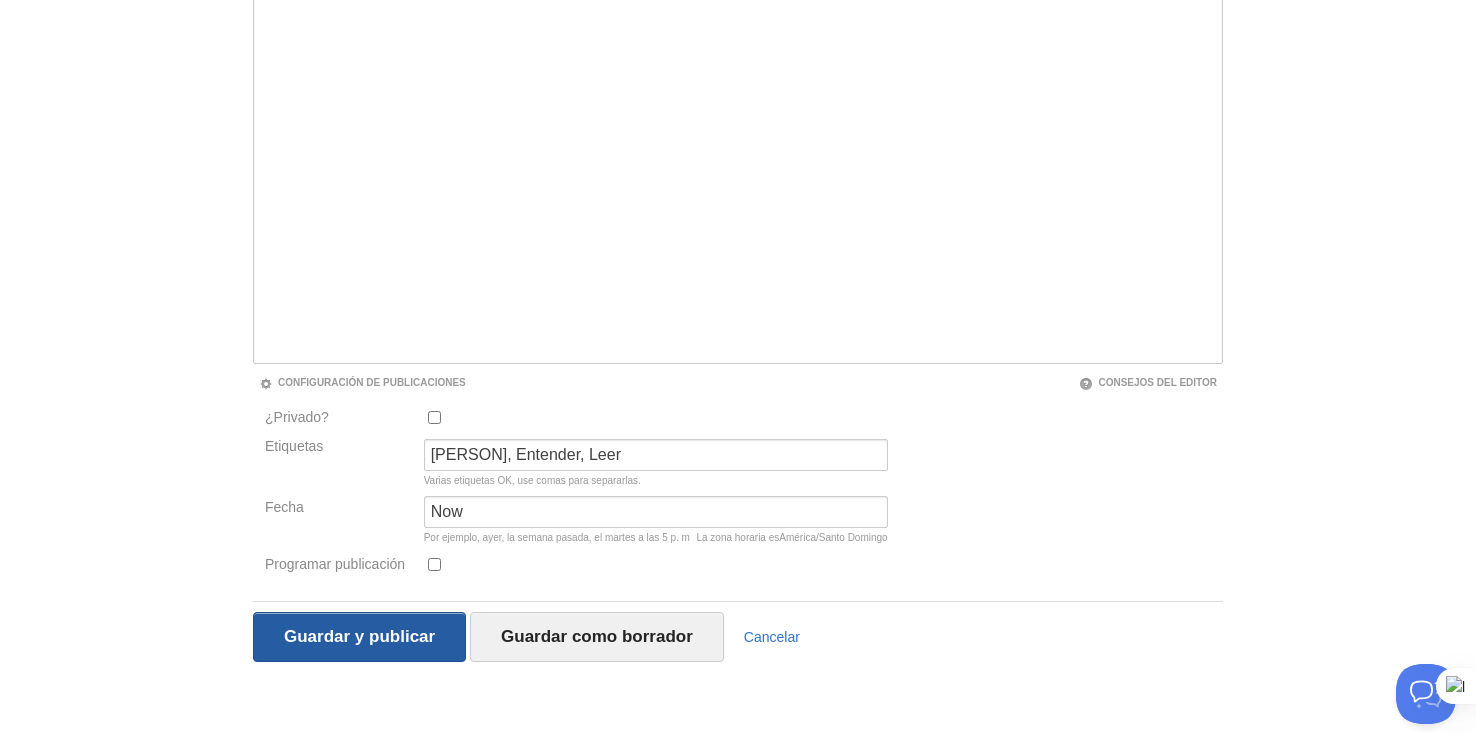 click on "Save and Publish" at bounding box center (359, 637) 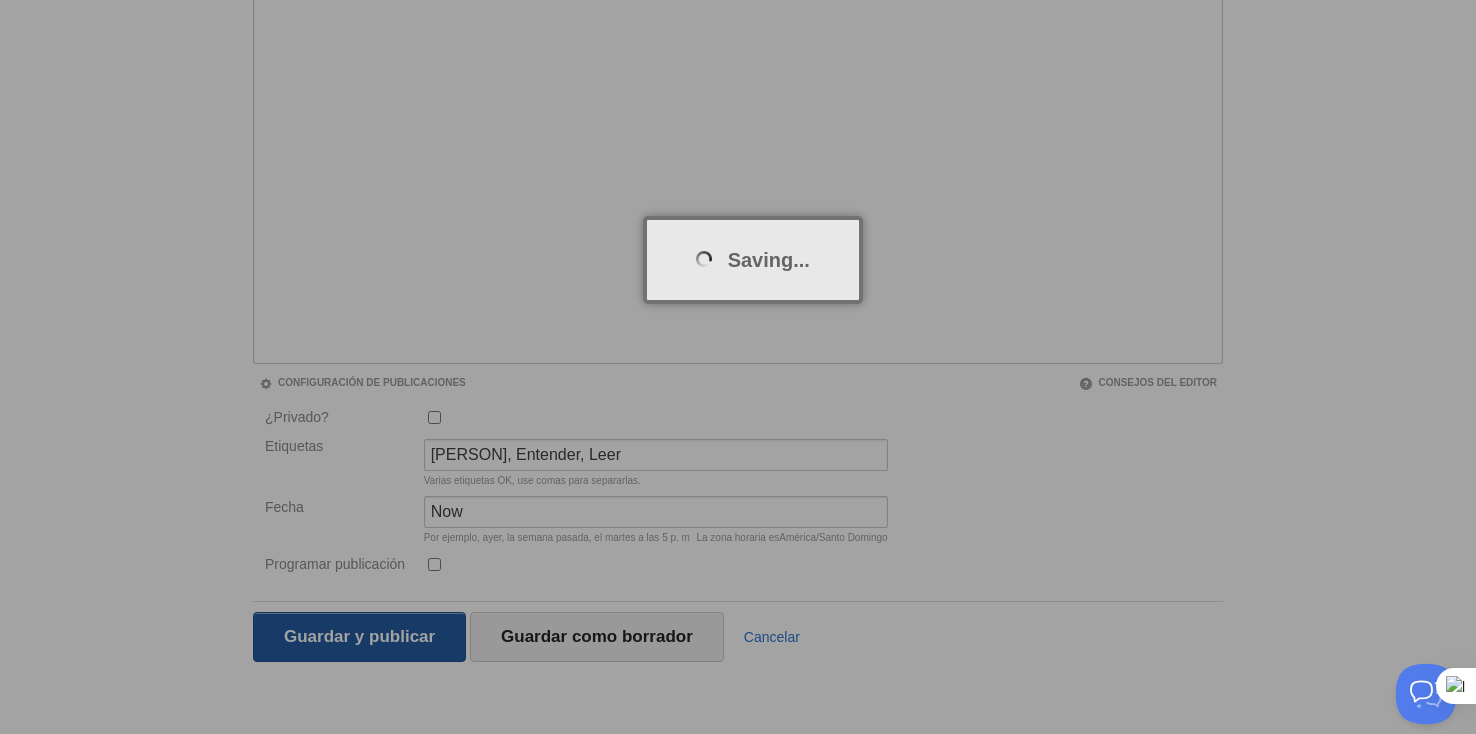 scroll, scrollTop: 115, scrollLeft: 0, axis: vertical 